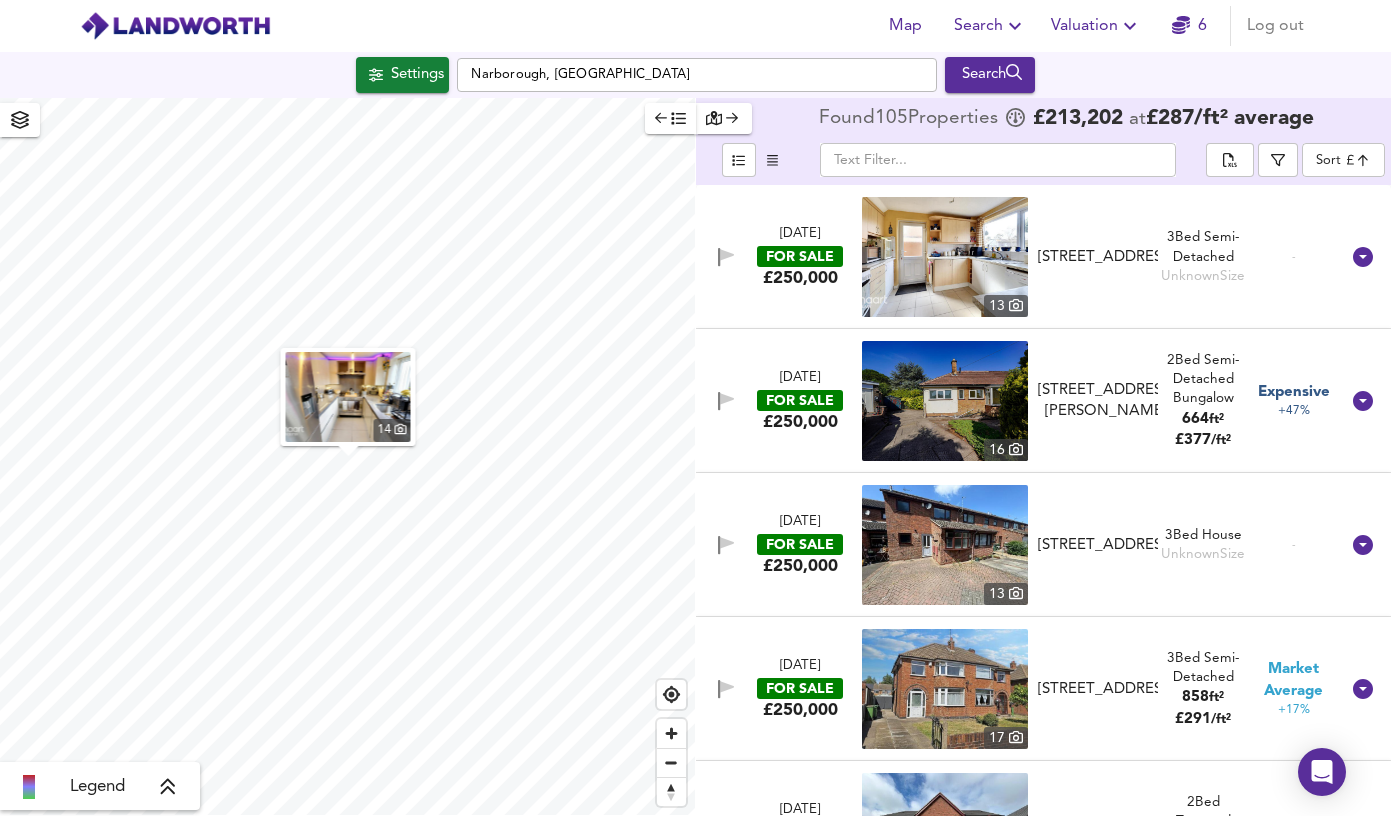 scroll, scrollTop: 0, scrollLeft: 0, axis: both 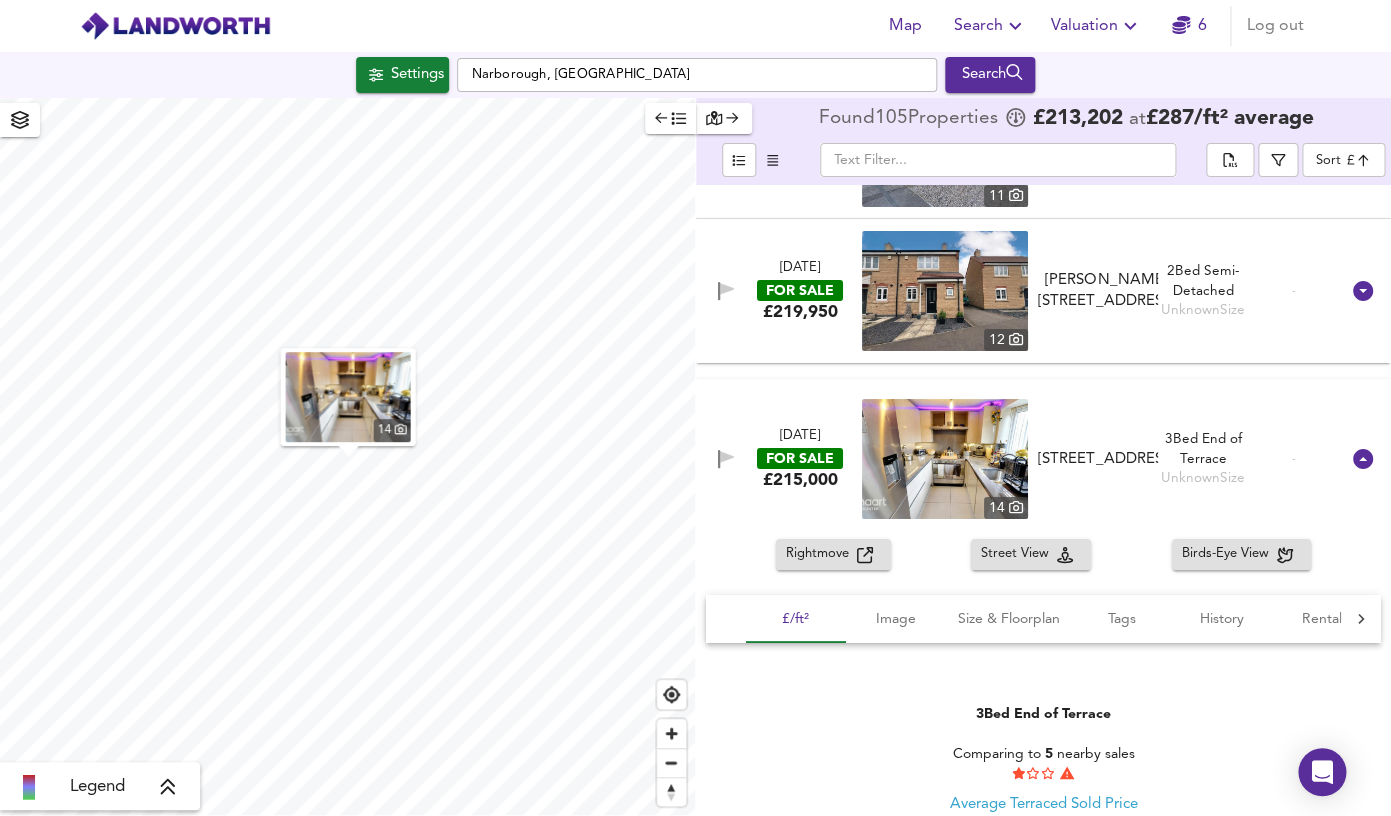 click on "FOR SALE" at bounding box center [800, 458] 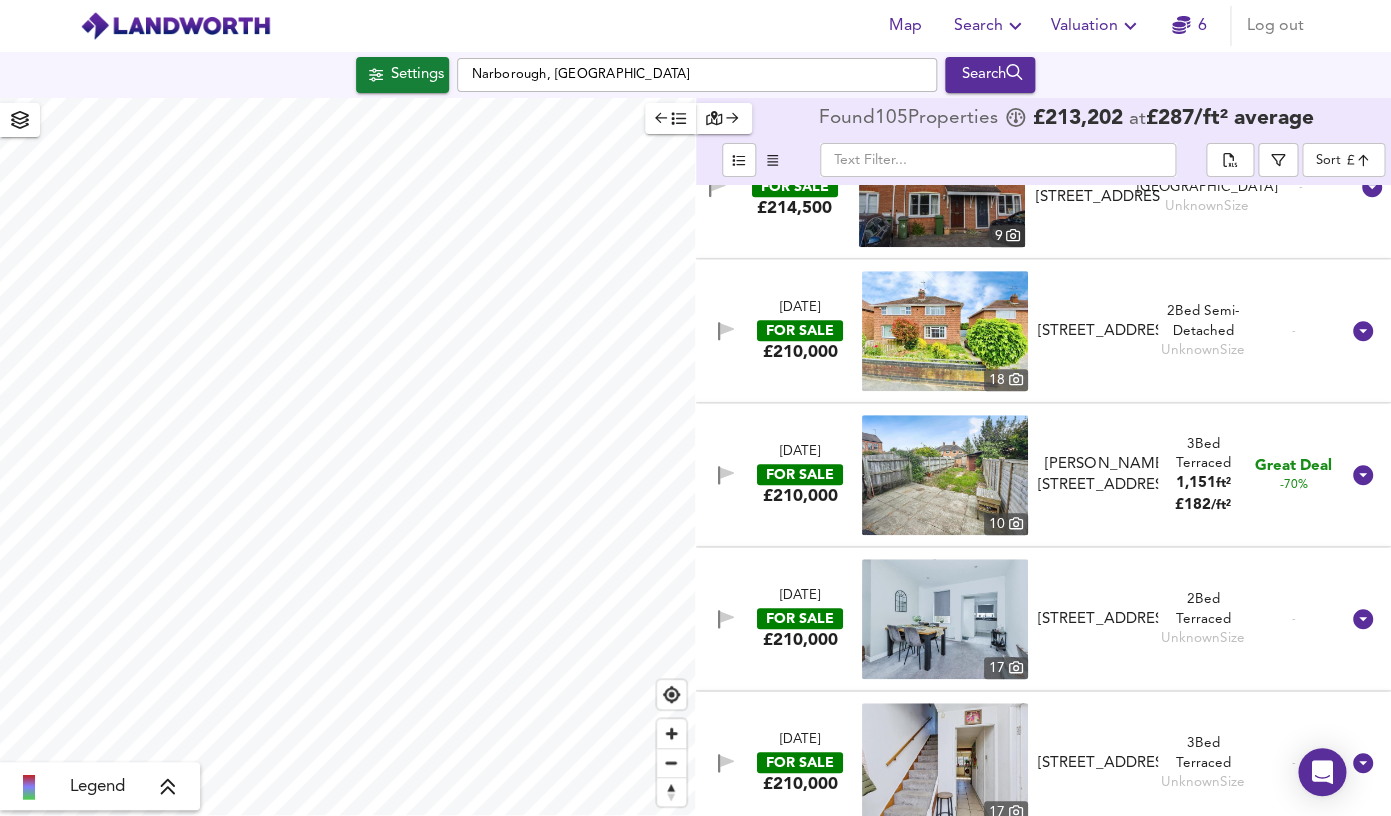 scroll, scrollTop: 8713, scrollLeft: 0, axis: vertical 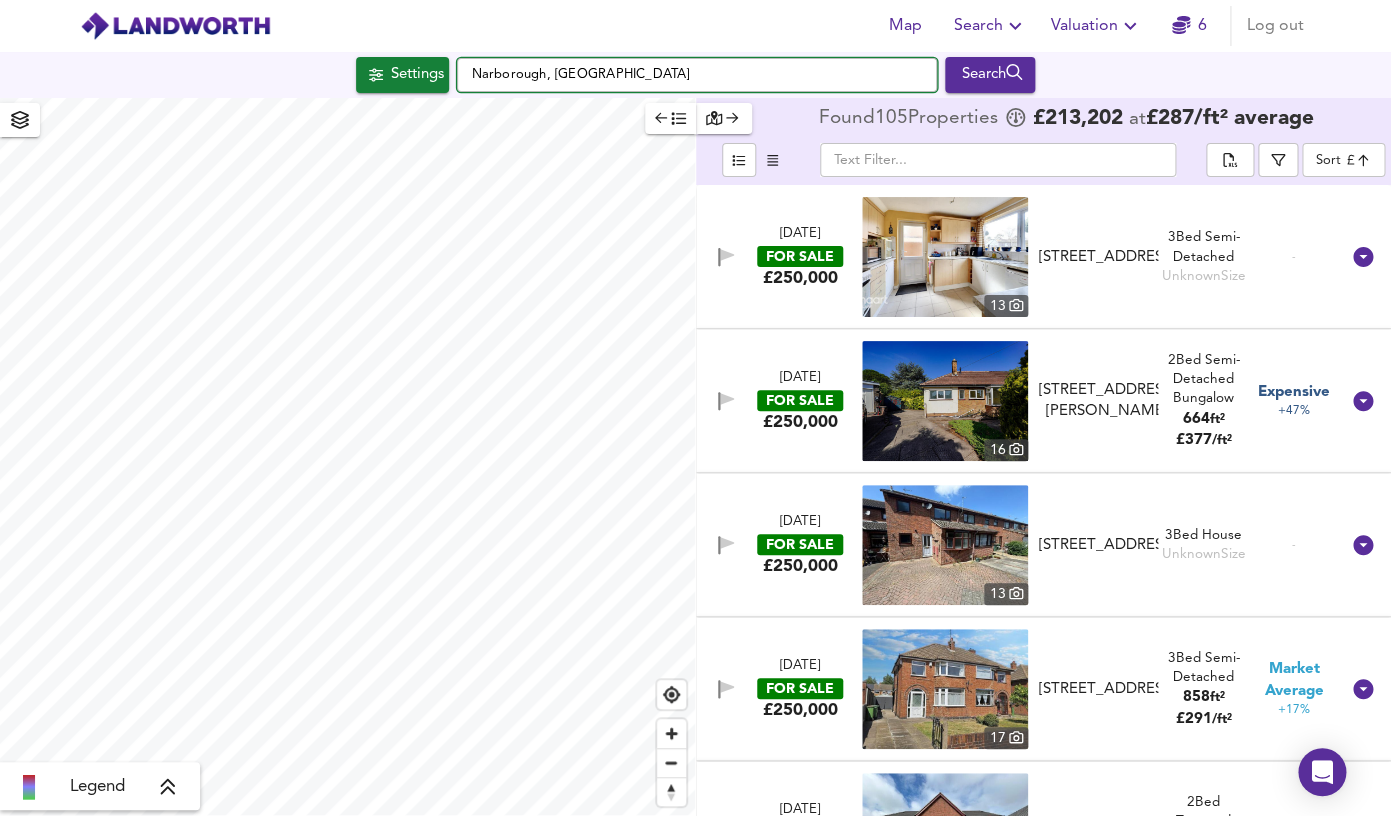 click on "Narborough, [GEOGRAPHIC_DATA]" at bounding box center [697, 75] 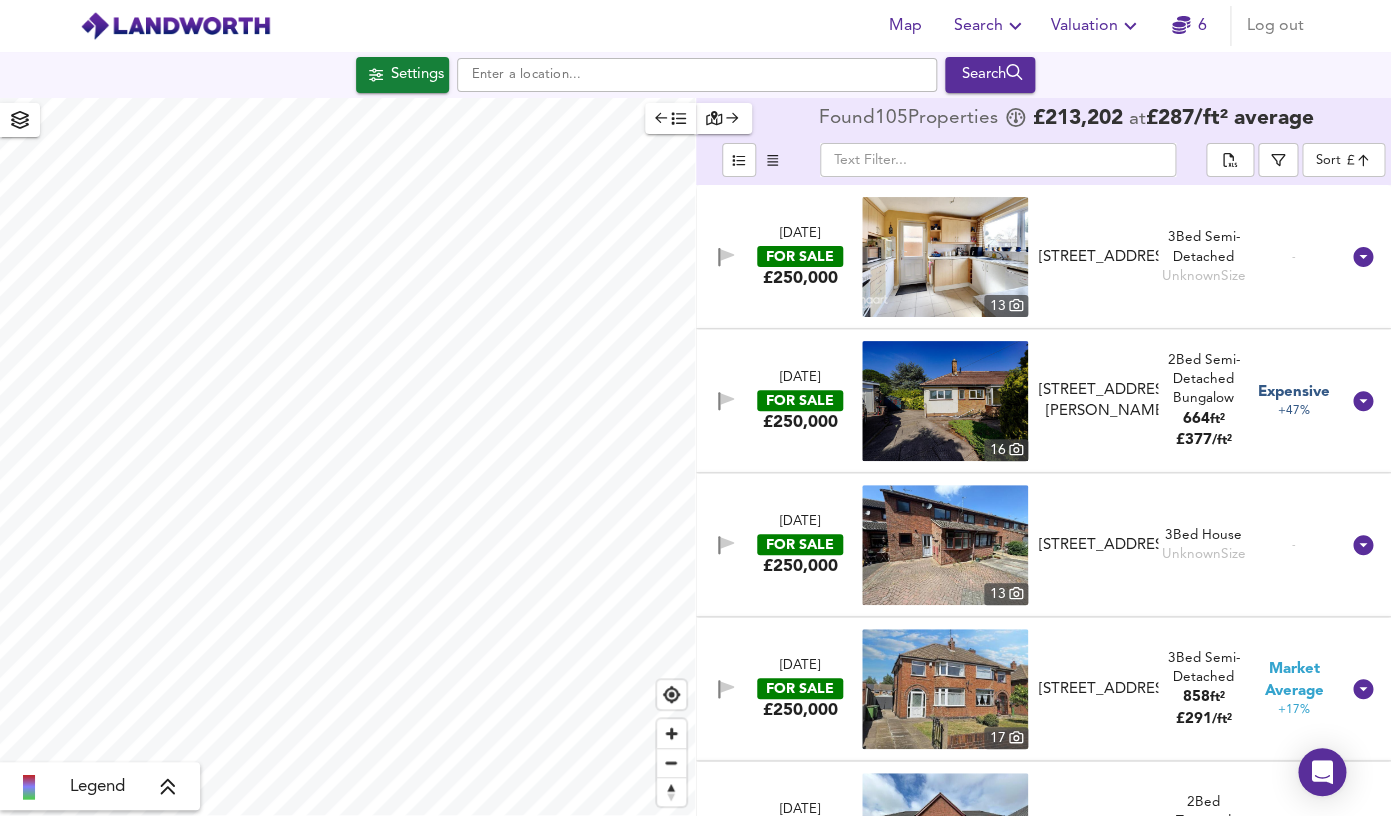 click on "Legend" at bounding box center (100, 787) 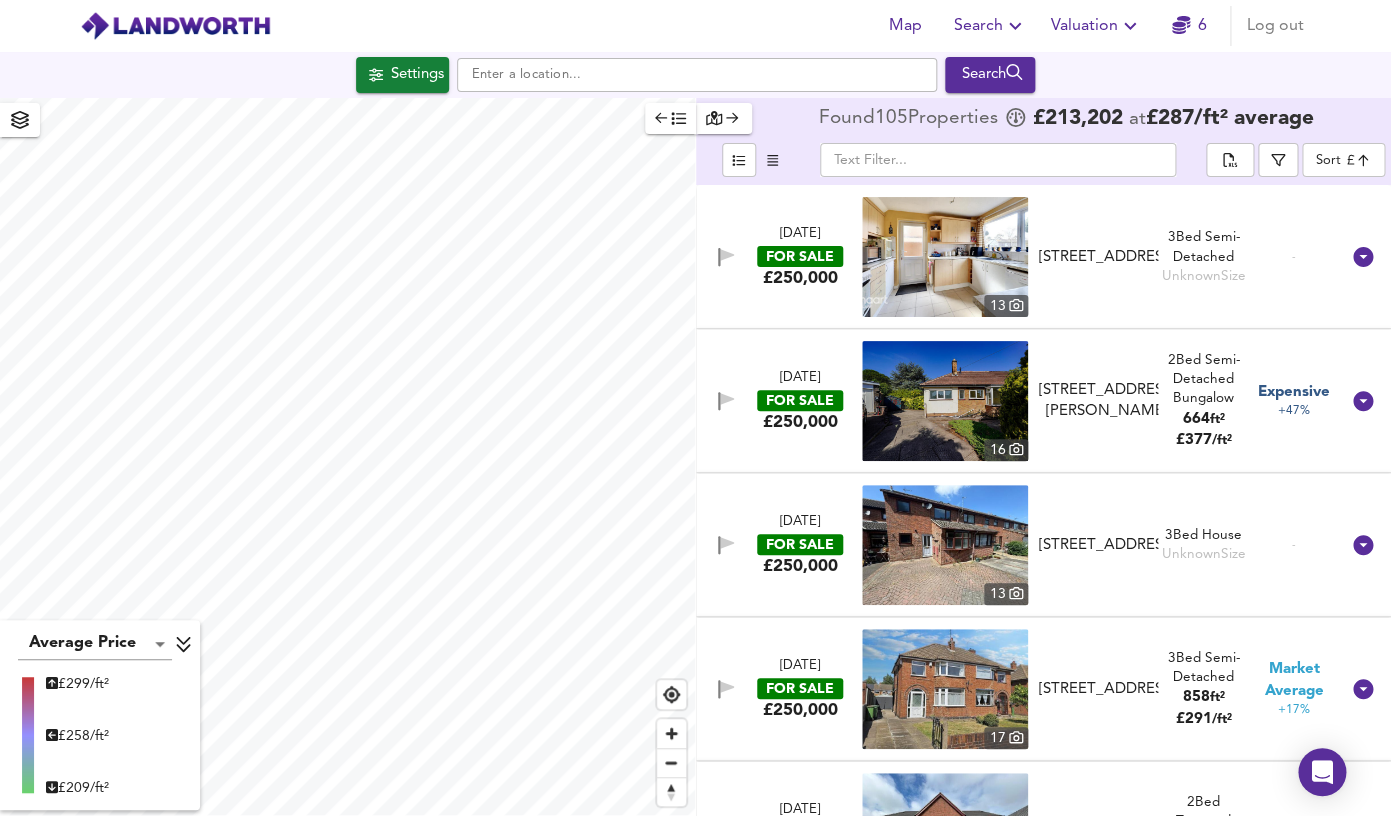 click 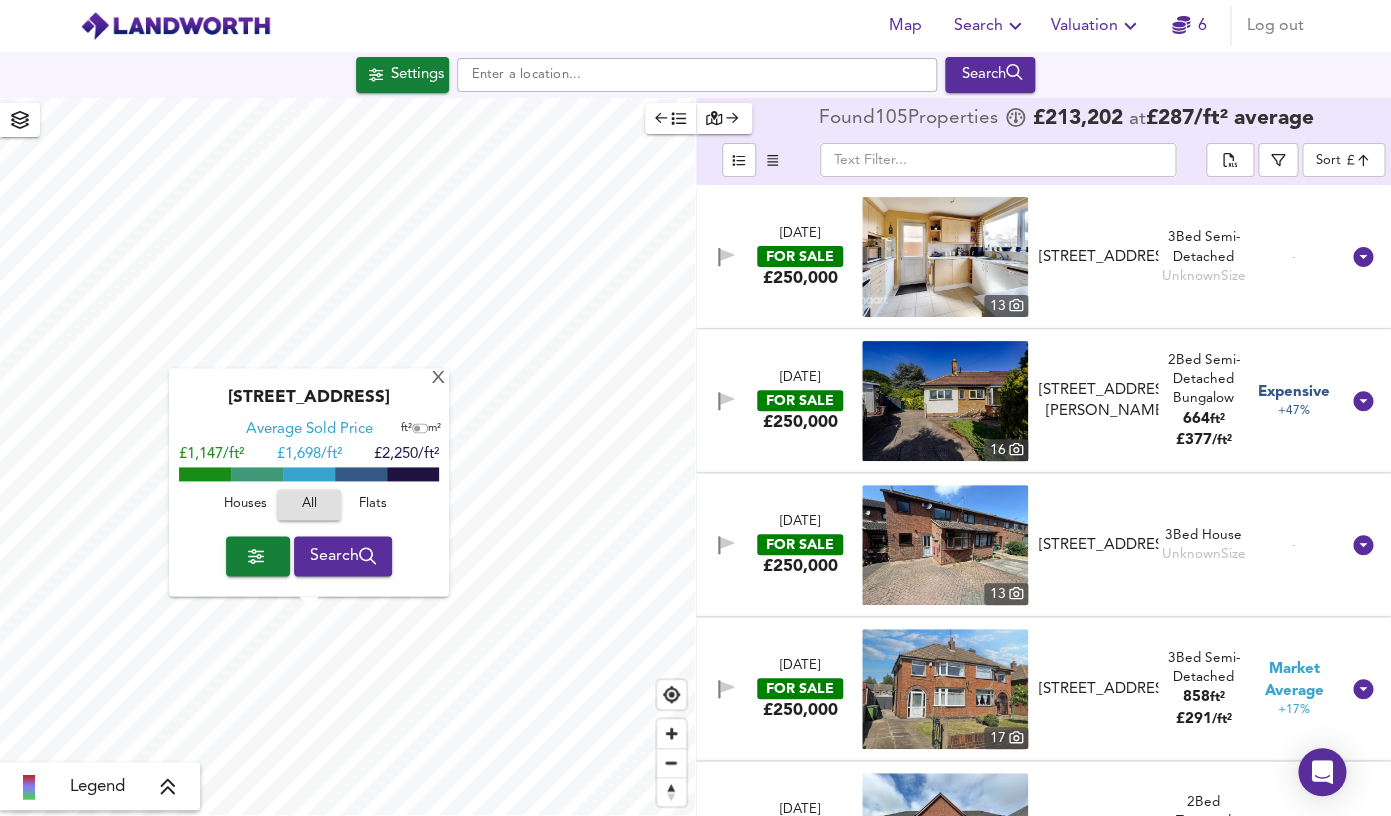 click on "[GEOGRAPHIC_DATA] Average Sold Price ft²   m² £1,147/ft² £ 1,698/ft² £2,250/ft² Houses All Flats     Search" at bounding box center (309, 483) 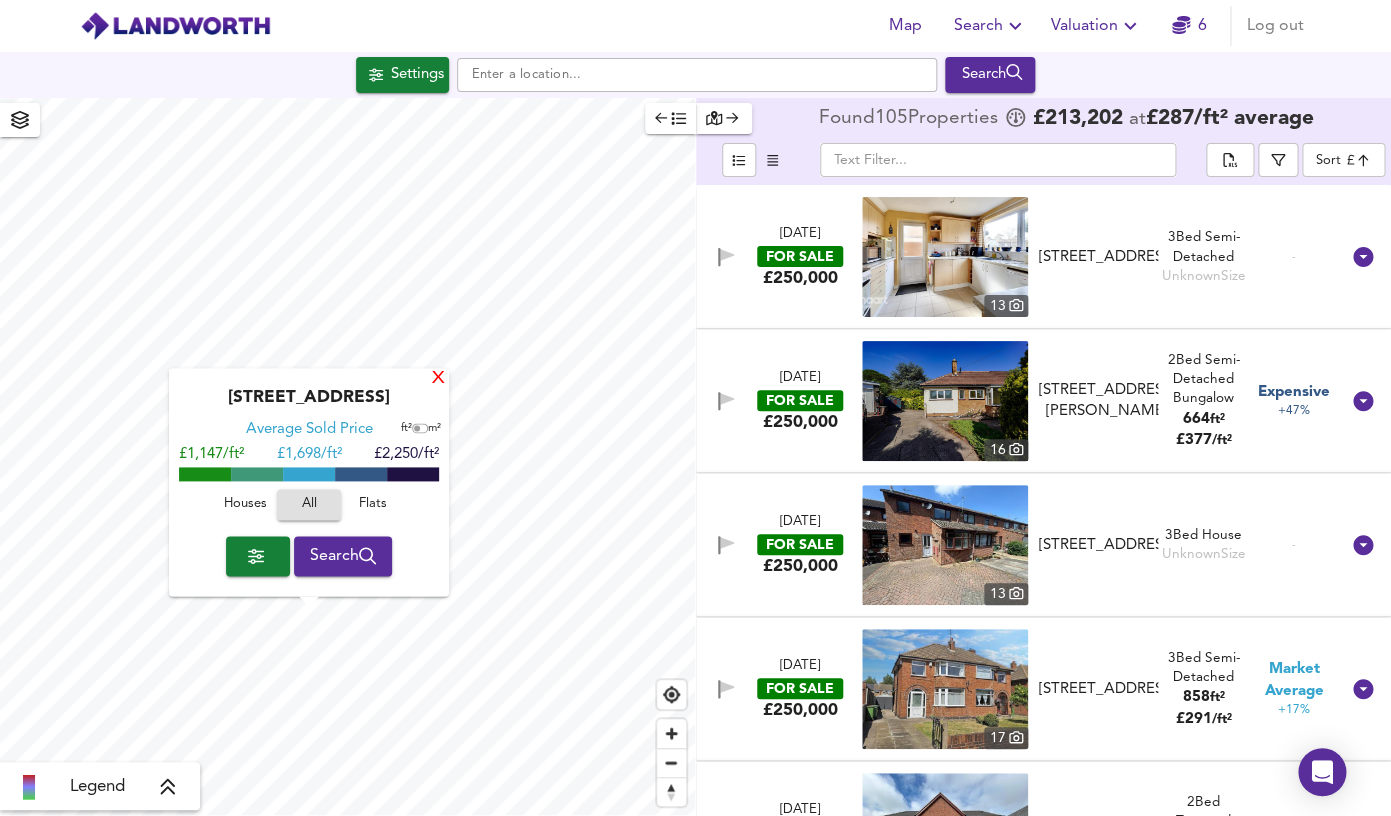 click on "X" at bounding box center [438, 379] 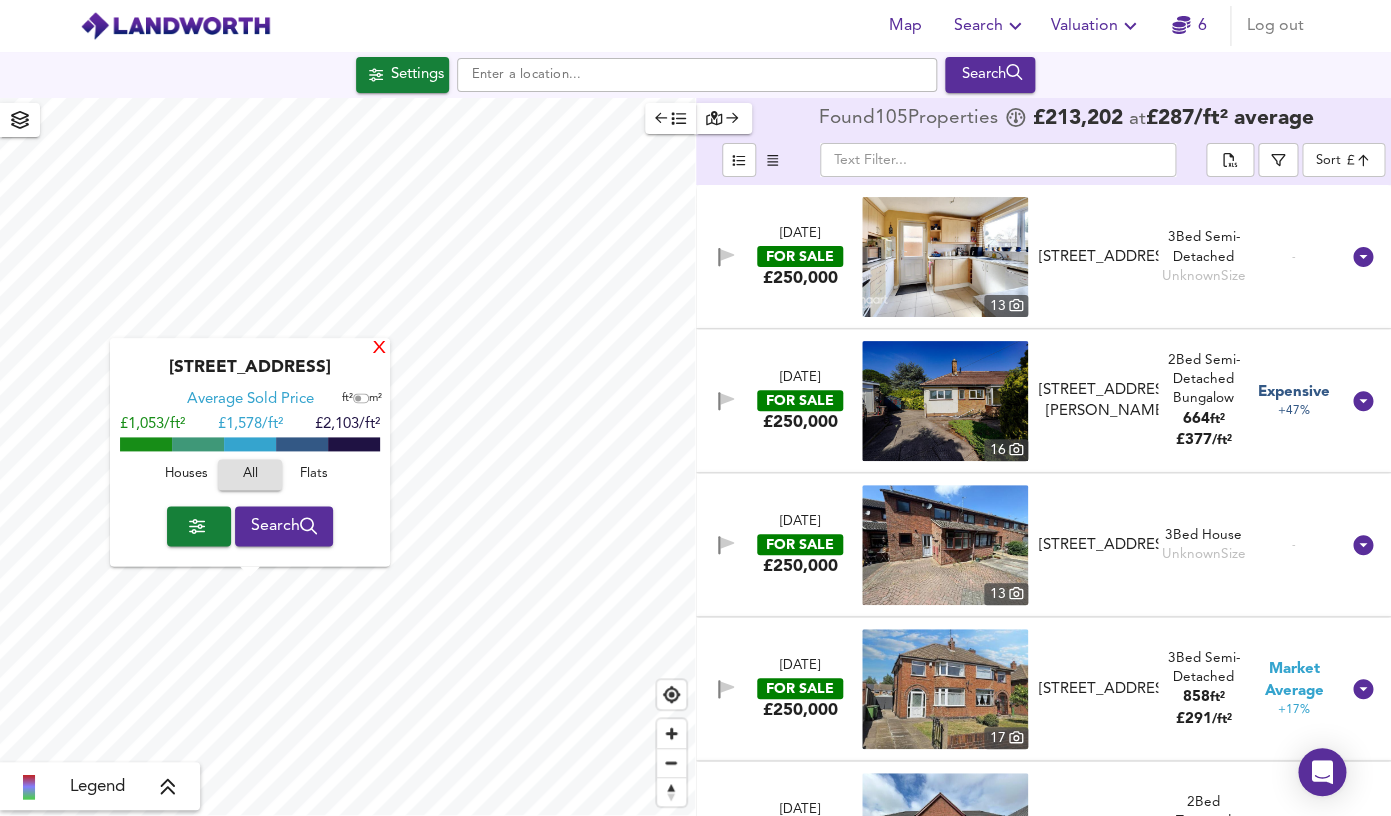 click on "X" at bounding box center [379, 349] 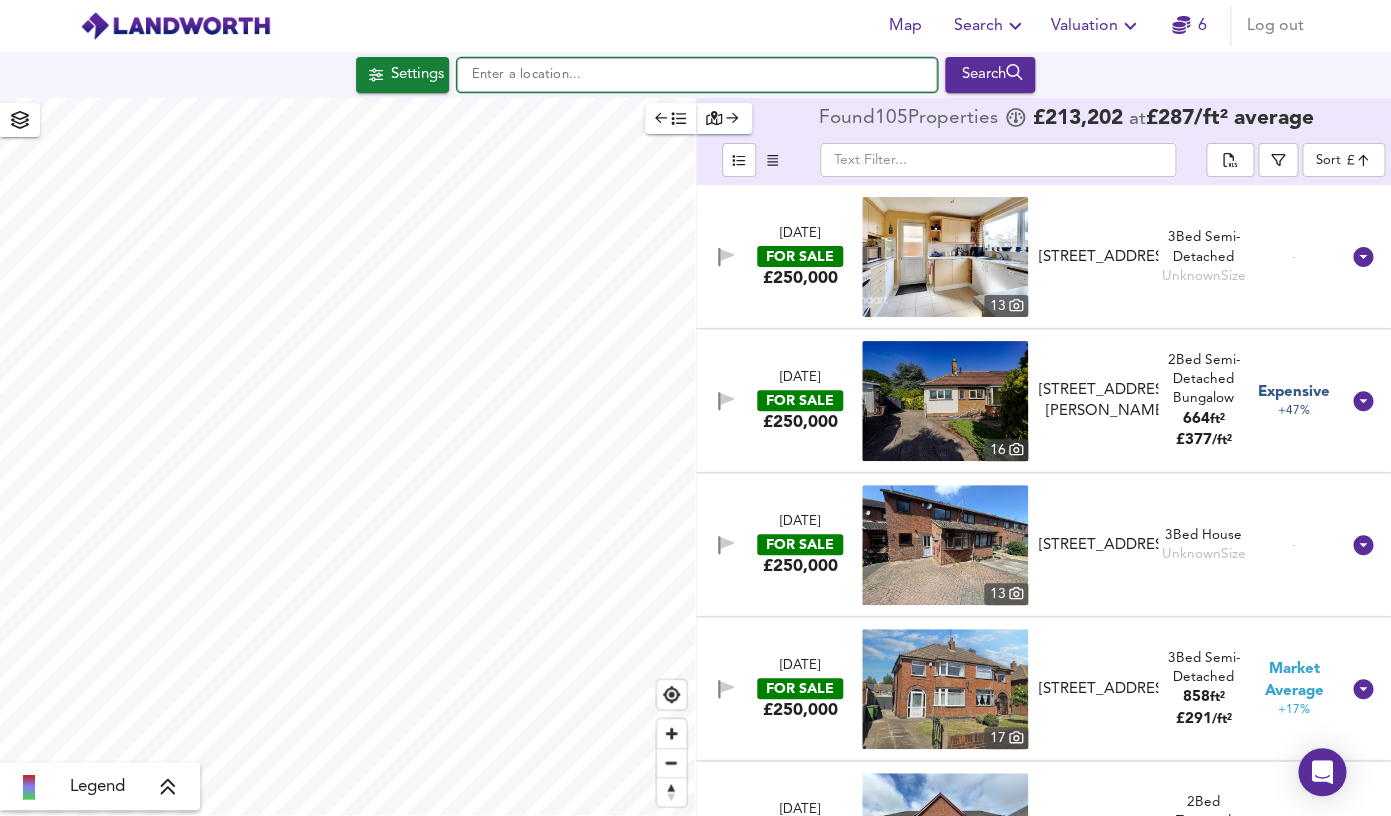 click at bounding box center (697, 75) 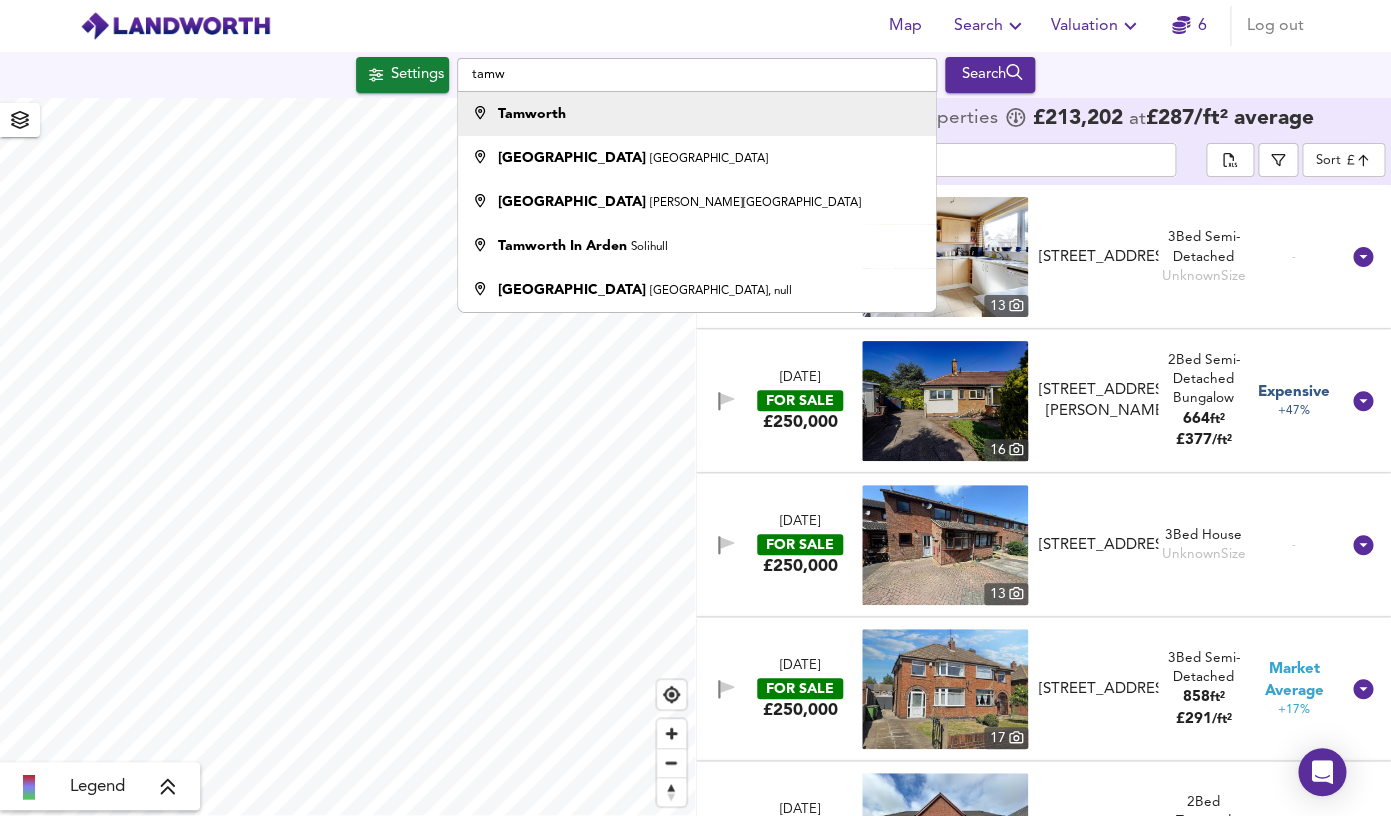 click on "Tamworth" at bounding box center [692, 114] 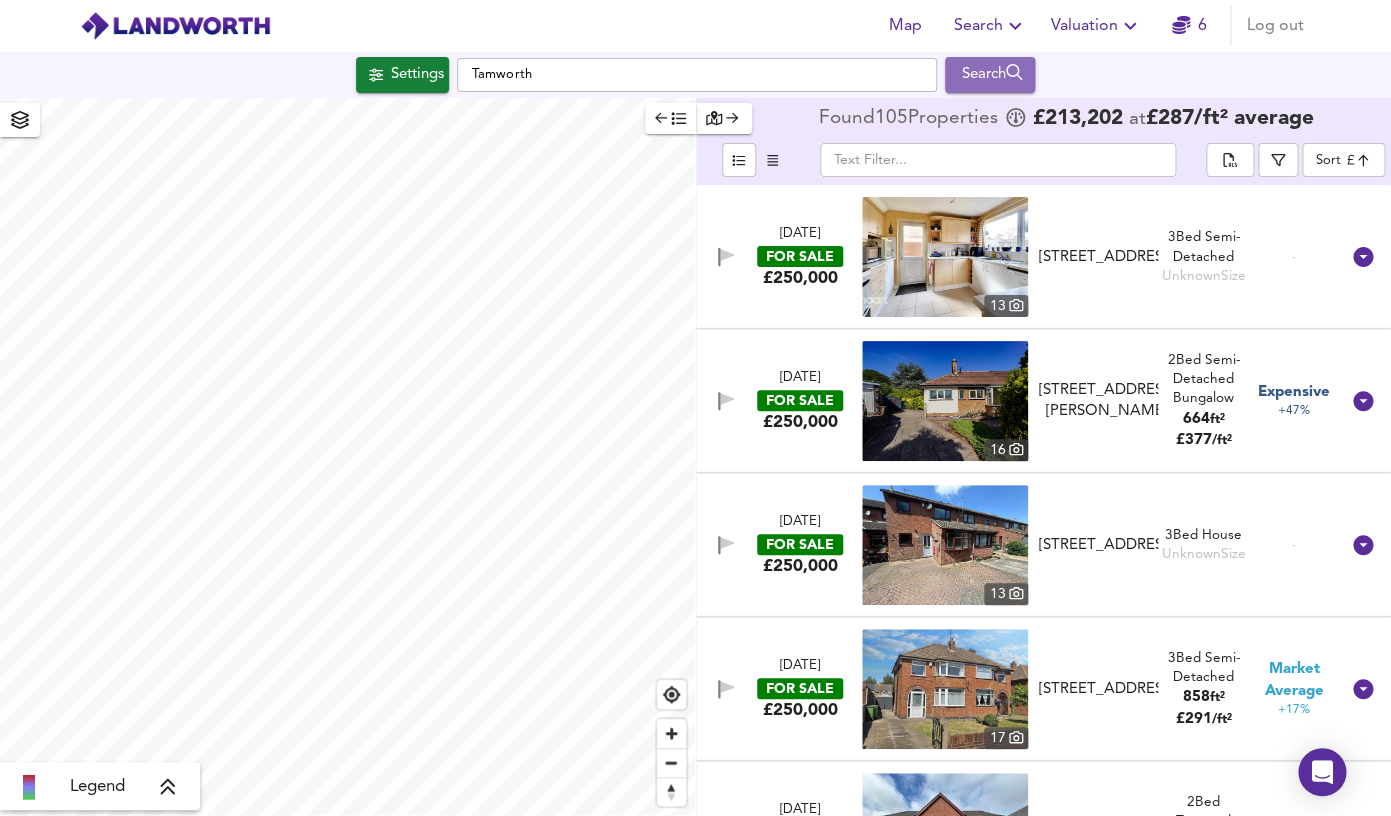 click on "Search" at bounding box center [990, 75] 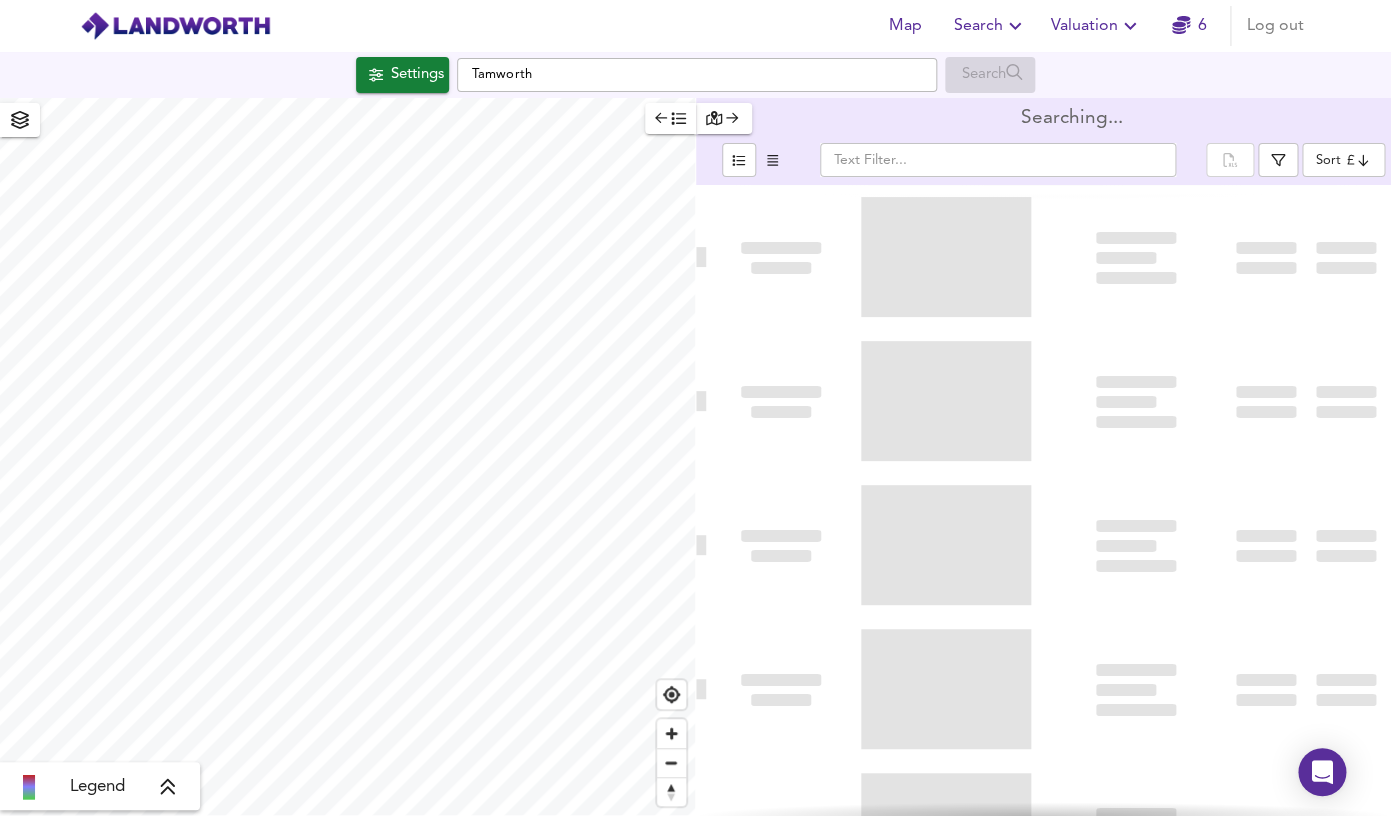 type on "bestdeal" 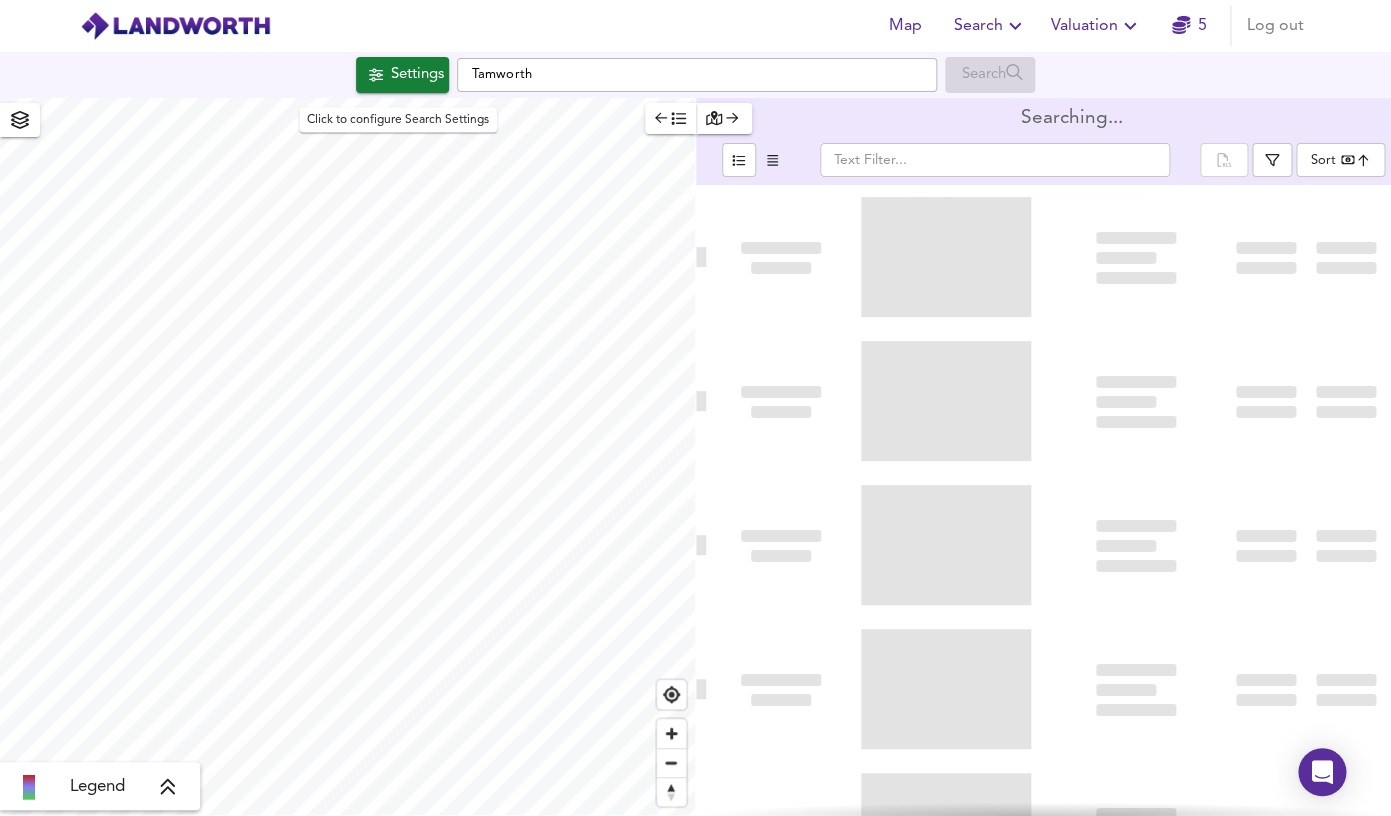 click 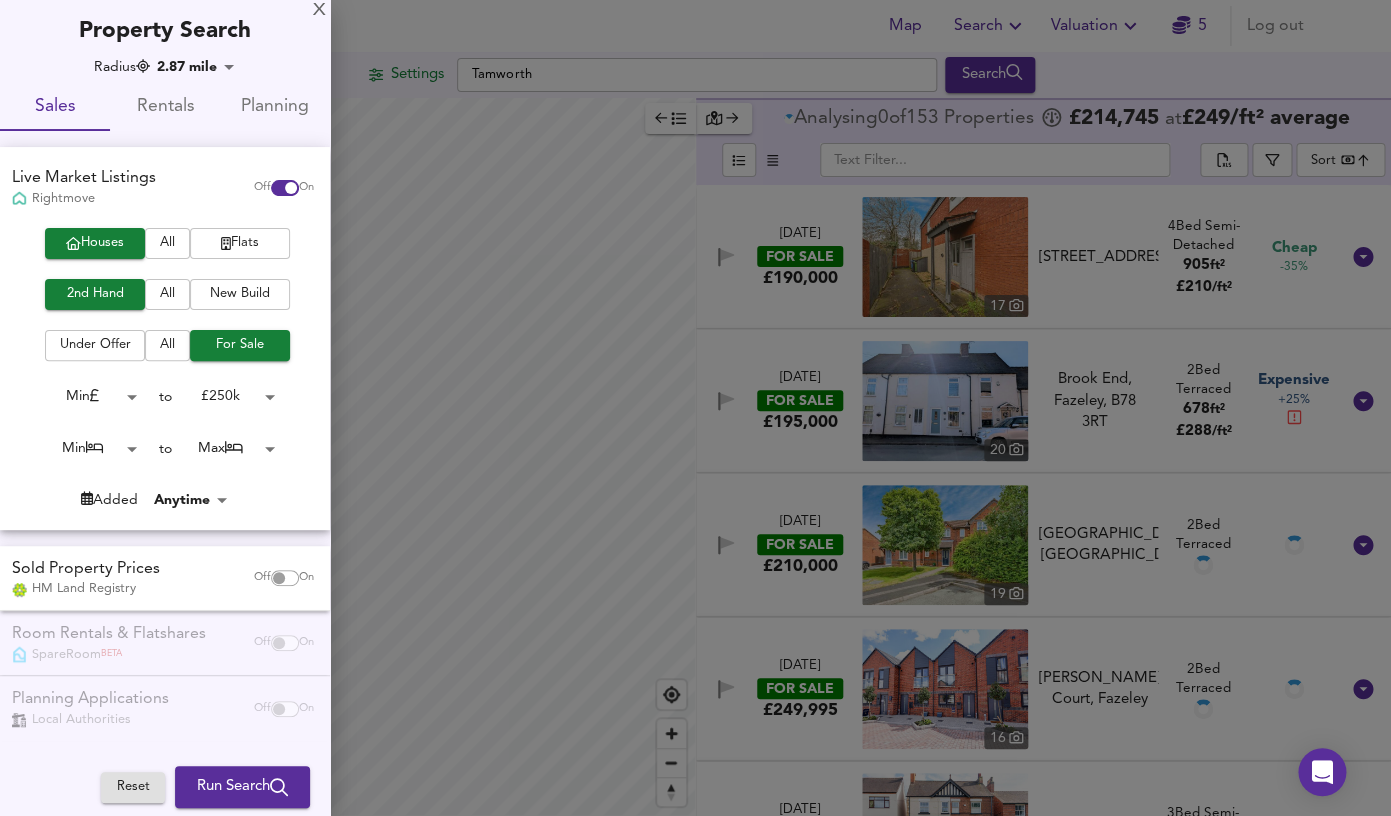 scroll, scrollTop: 4, scrollLeft: 0, axis: vertical 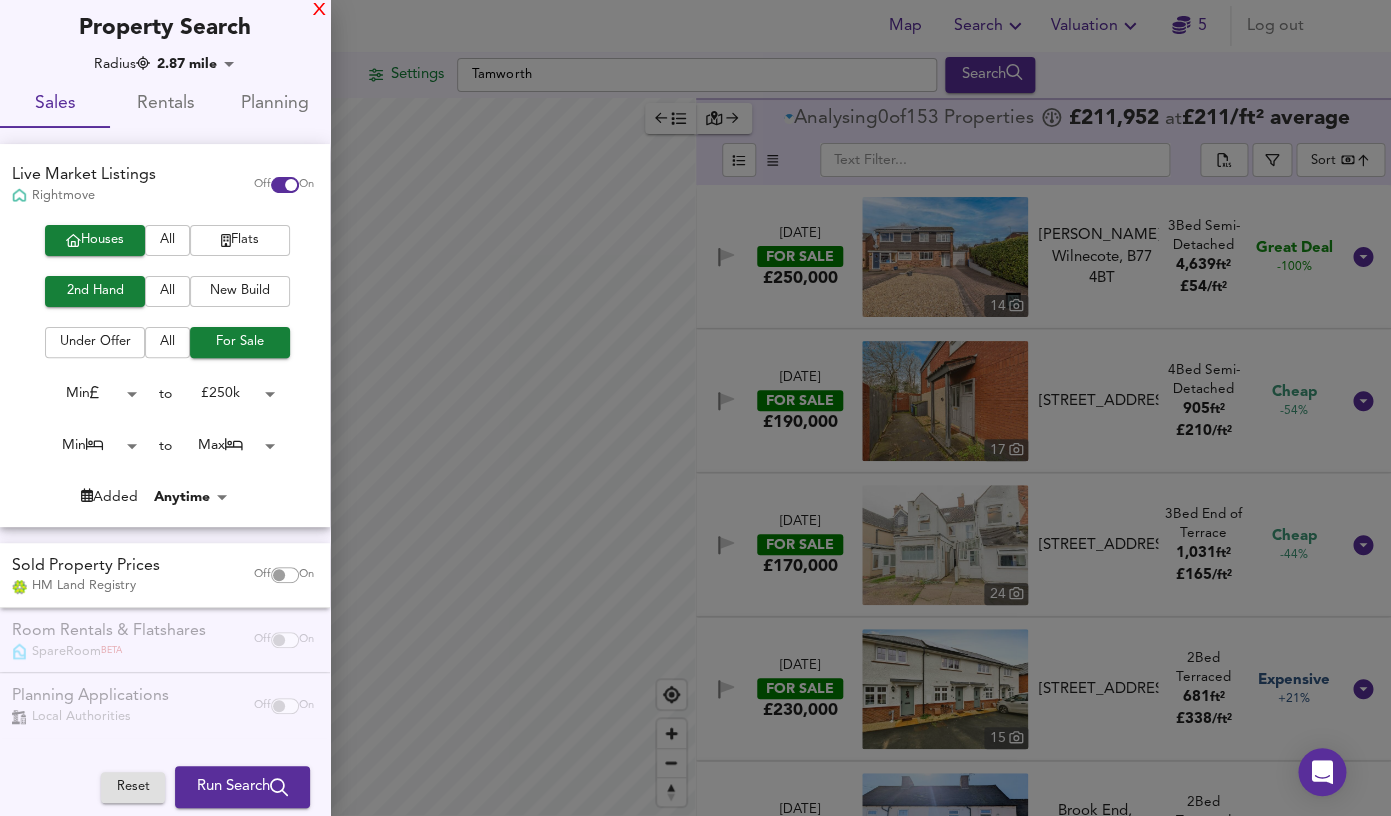 click on "X" at bounding box center (319, 11) 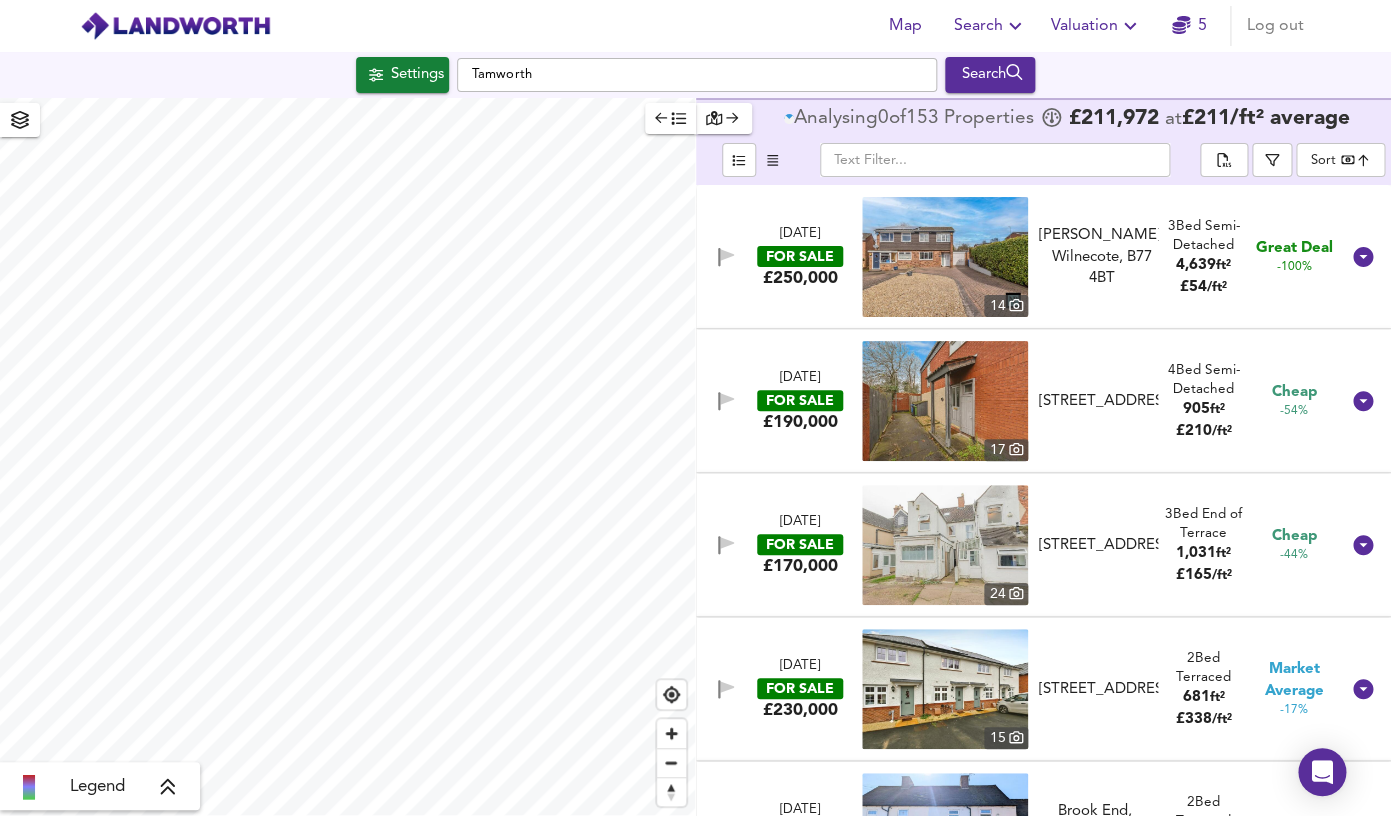 click at bounding box center [945, 257] 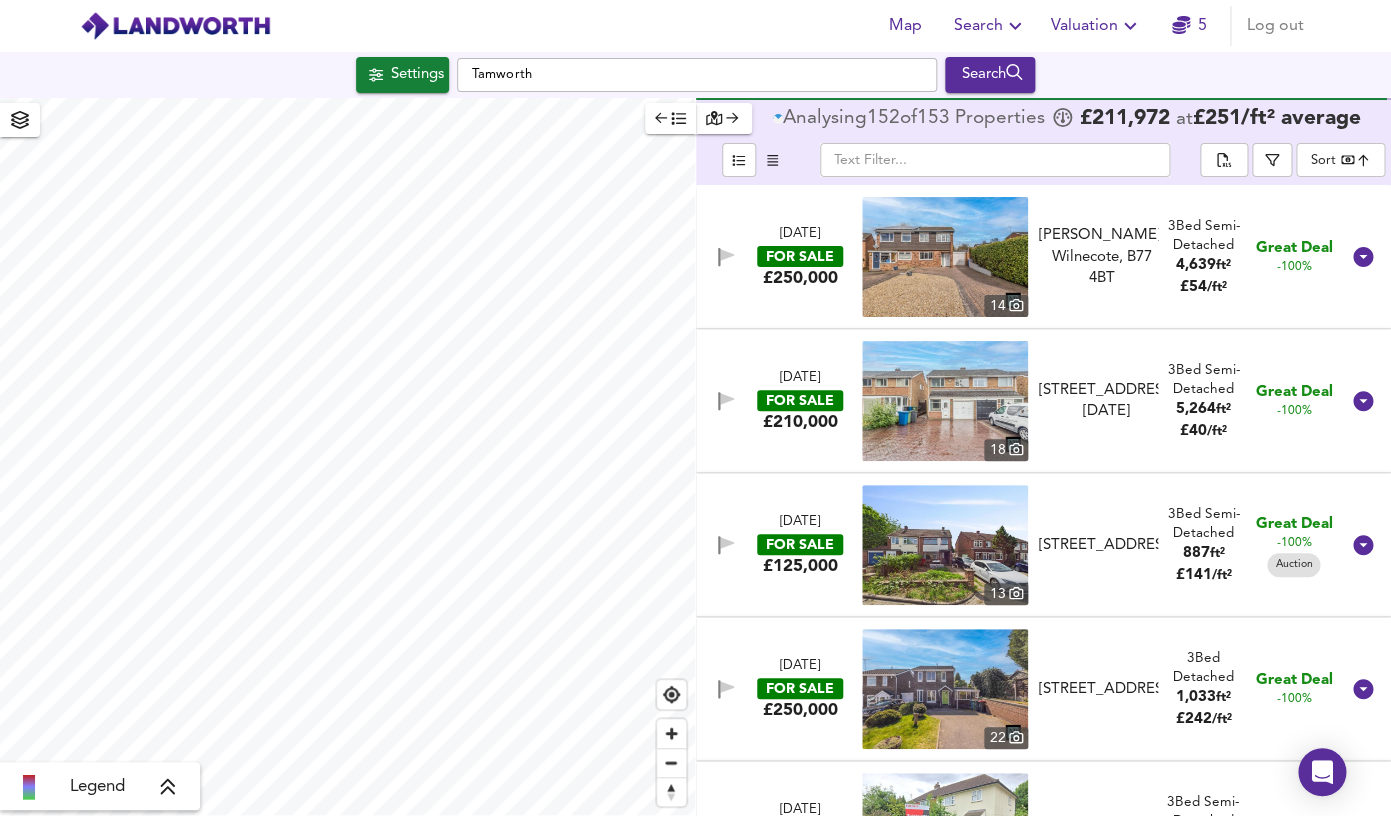 click at bounding box center [945, 401] 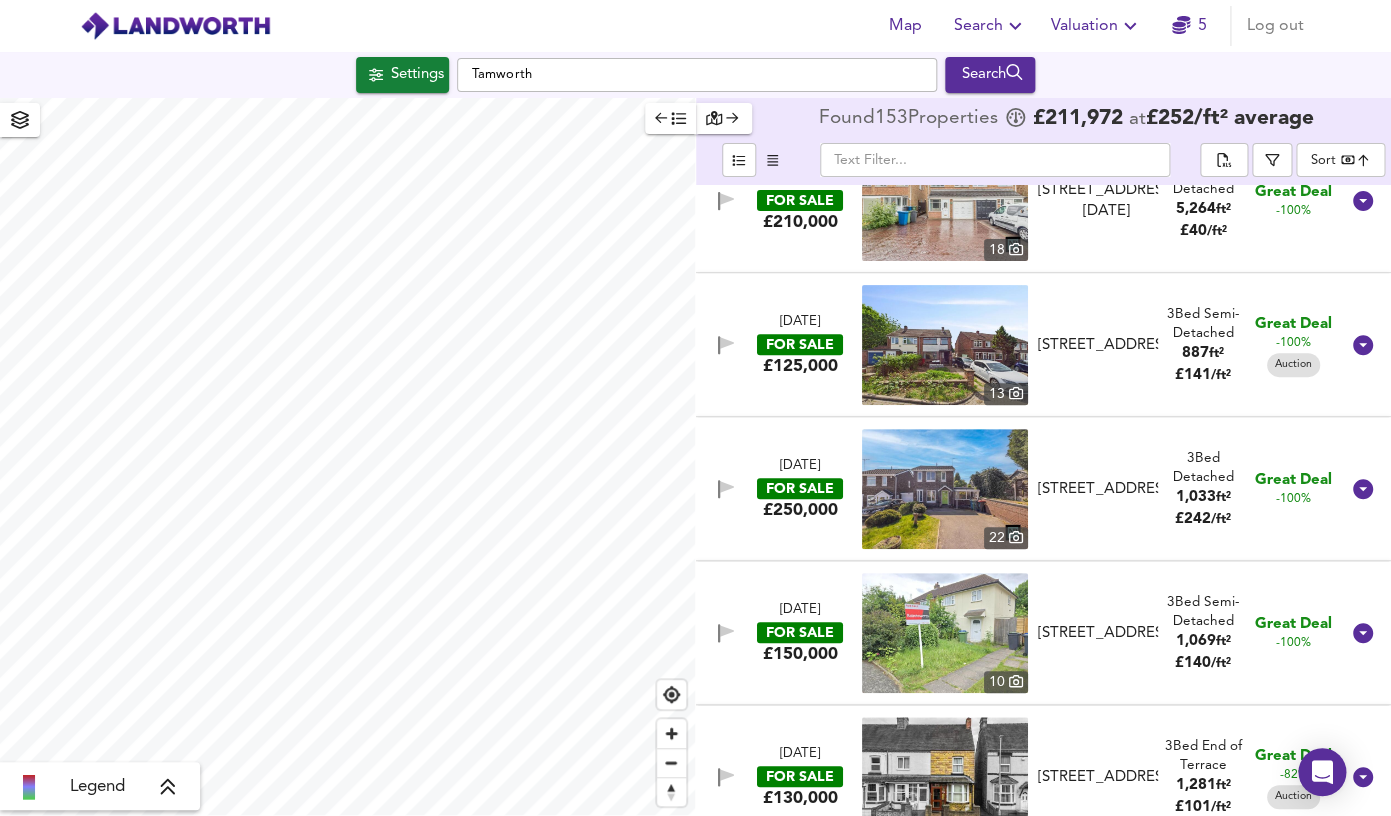 scroll, scrollTop: 232, scrollLeft: 0, axis: vertical 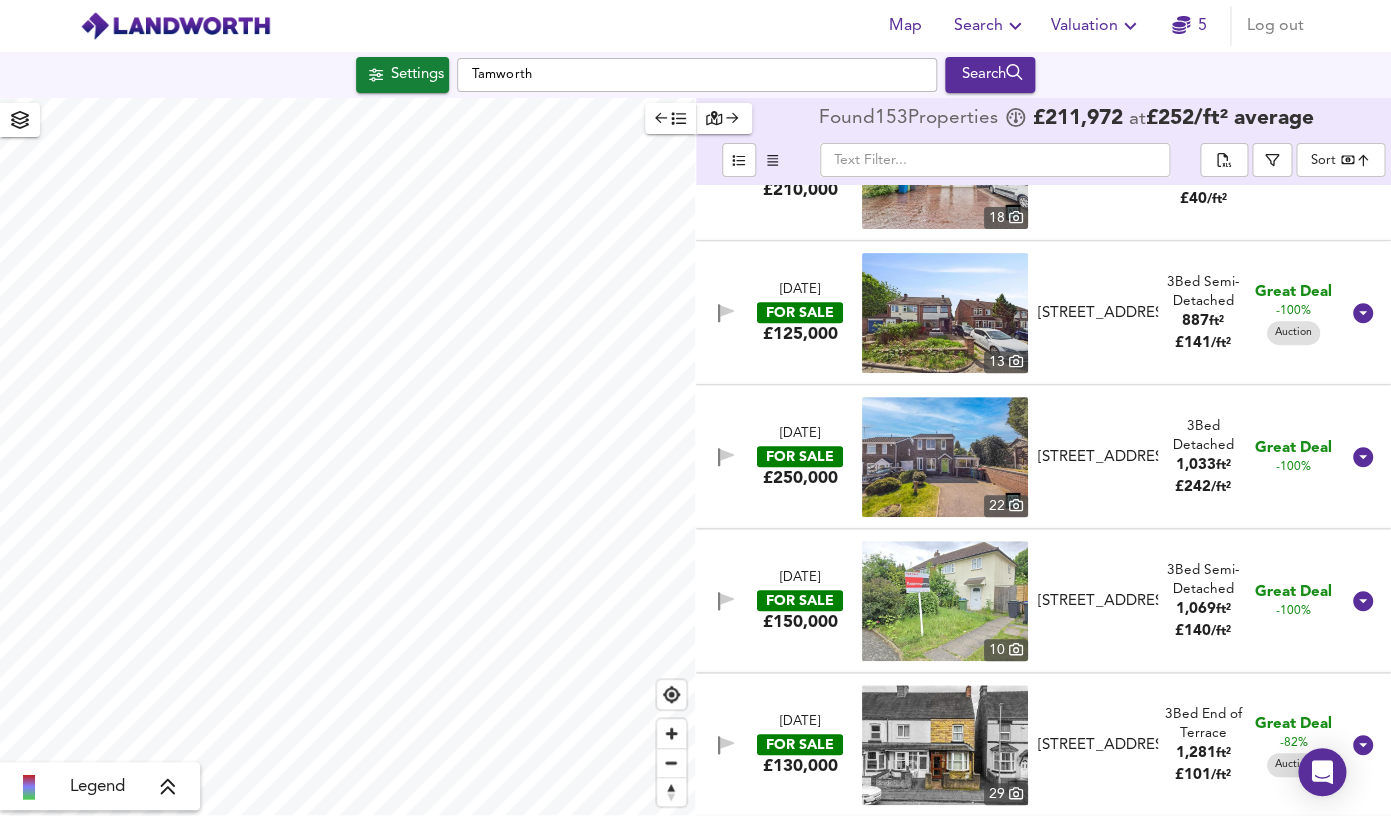 click at bounding box center [945, 457] 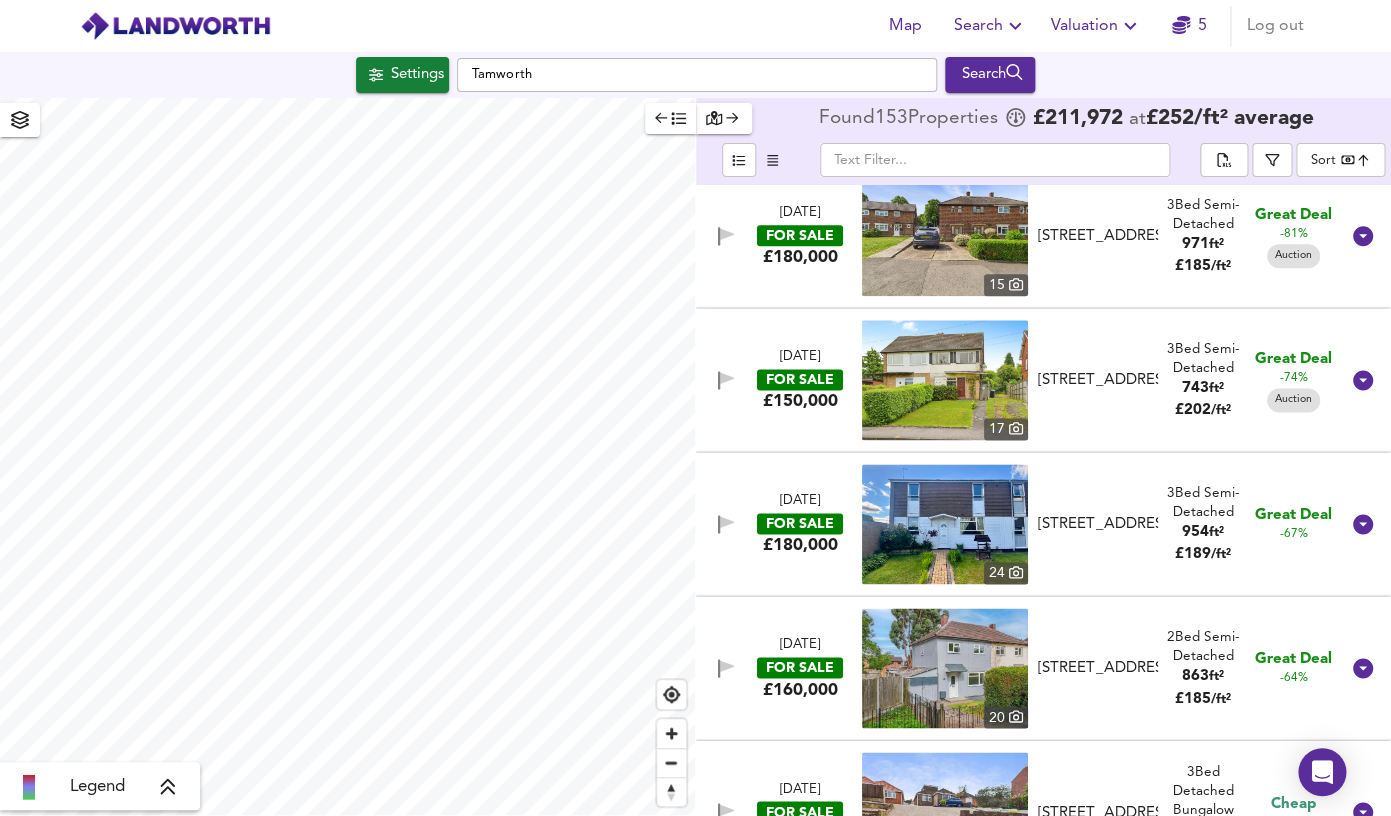scroll, scrollTop: 893, scrollLeft: 0, axis: vertical 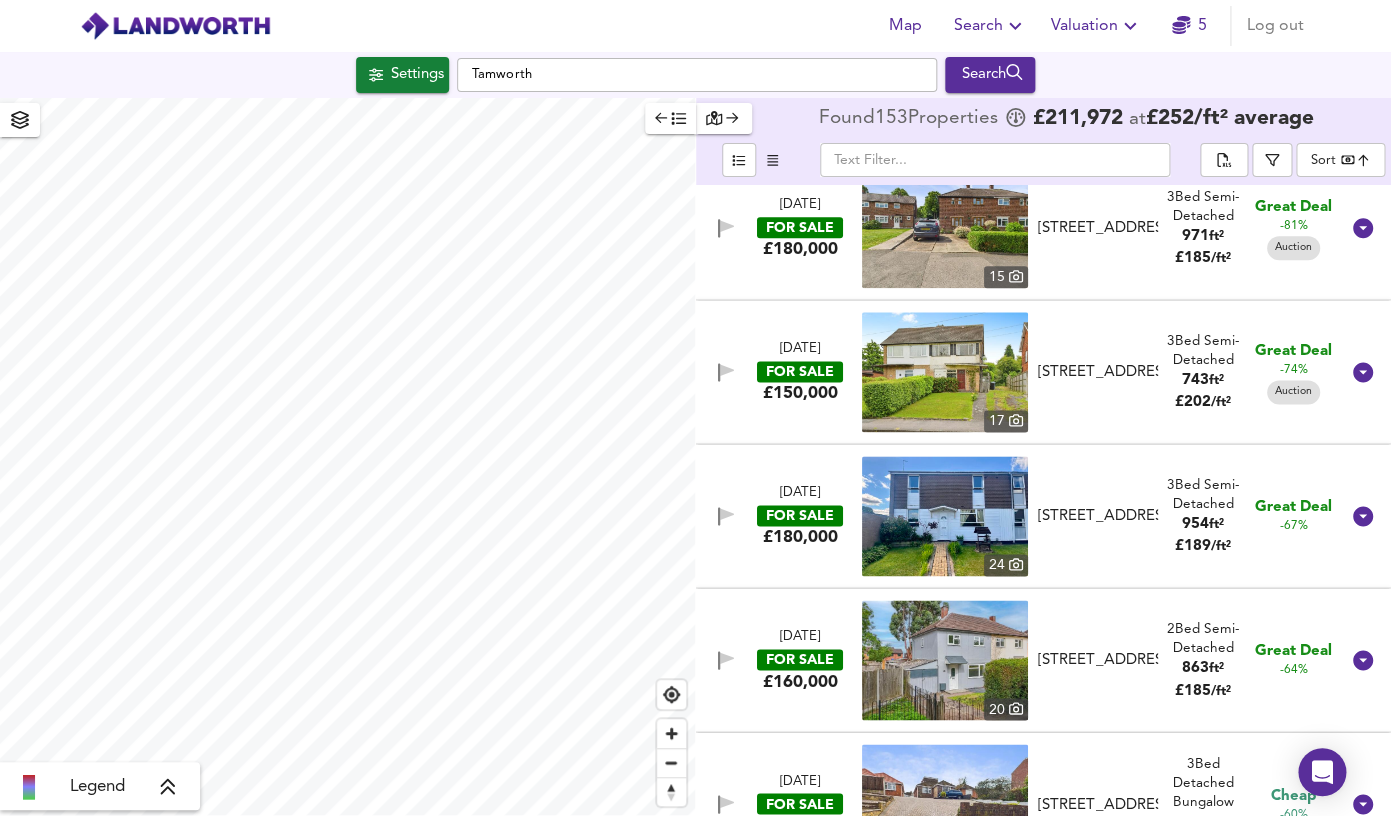 click at bounding box center [945, 516] 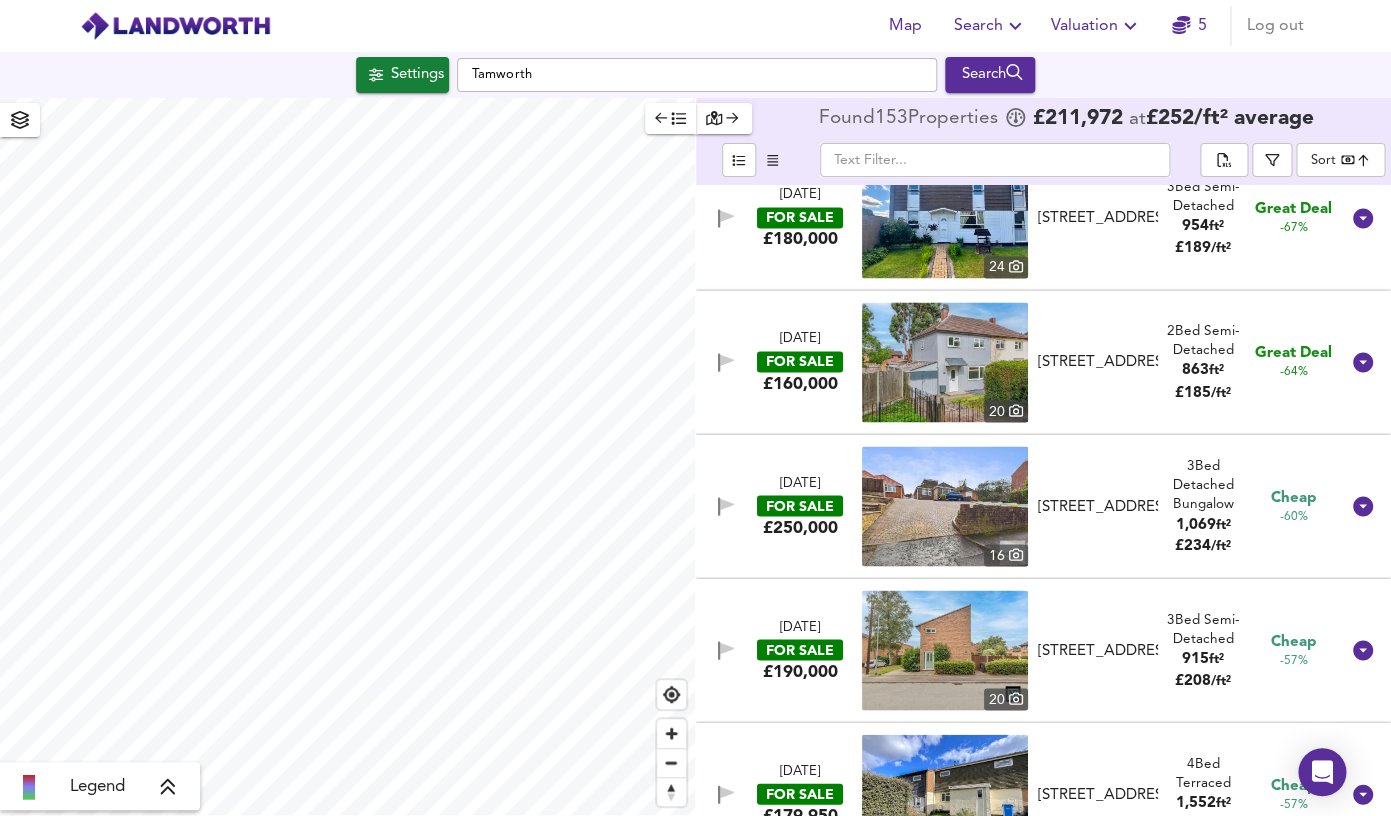 scroll, scrollTop: 1232, scrollLeft: 0, axis: vertical 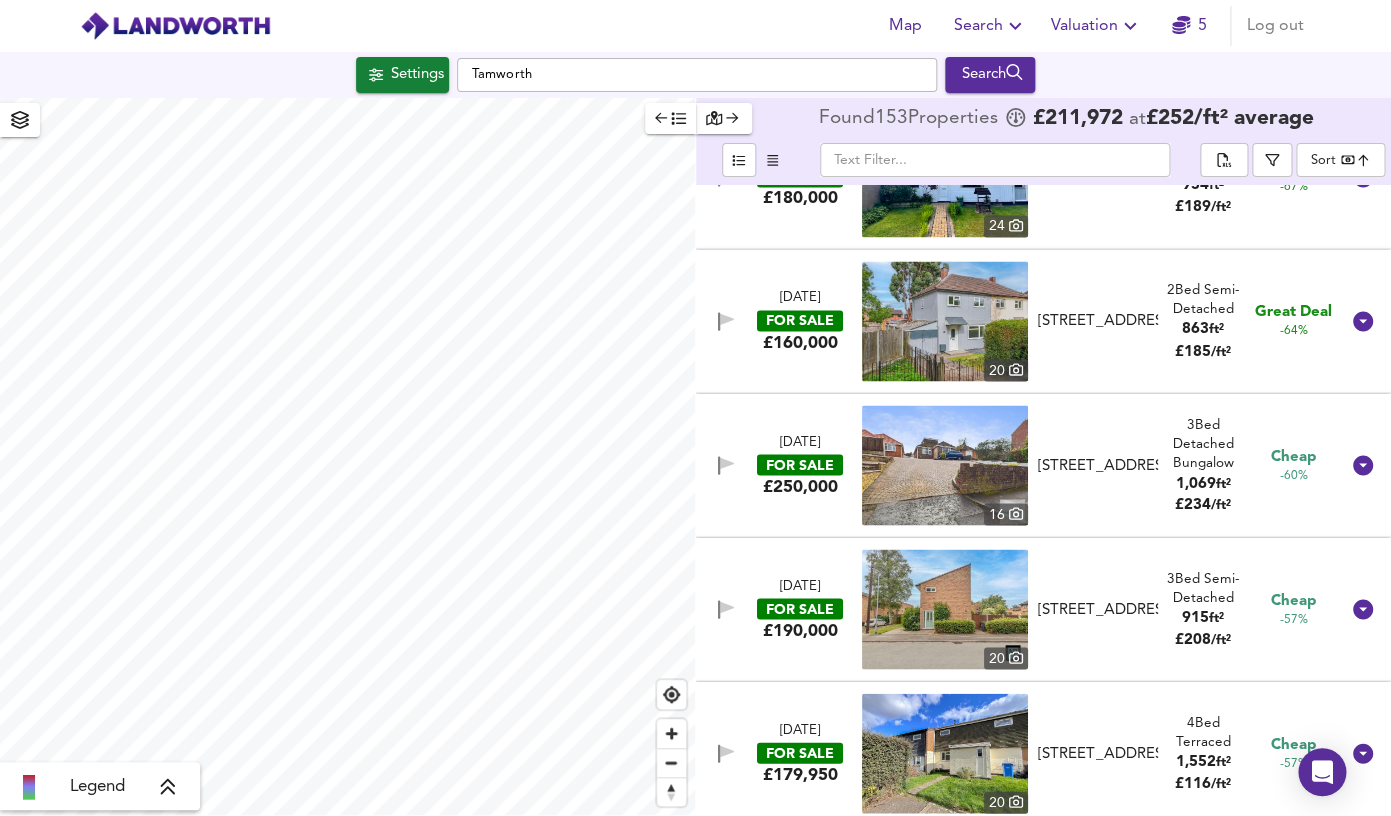 click at bounding box center (945, 465) 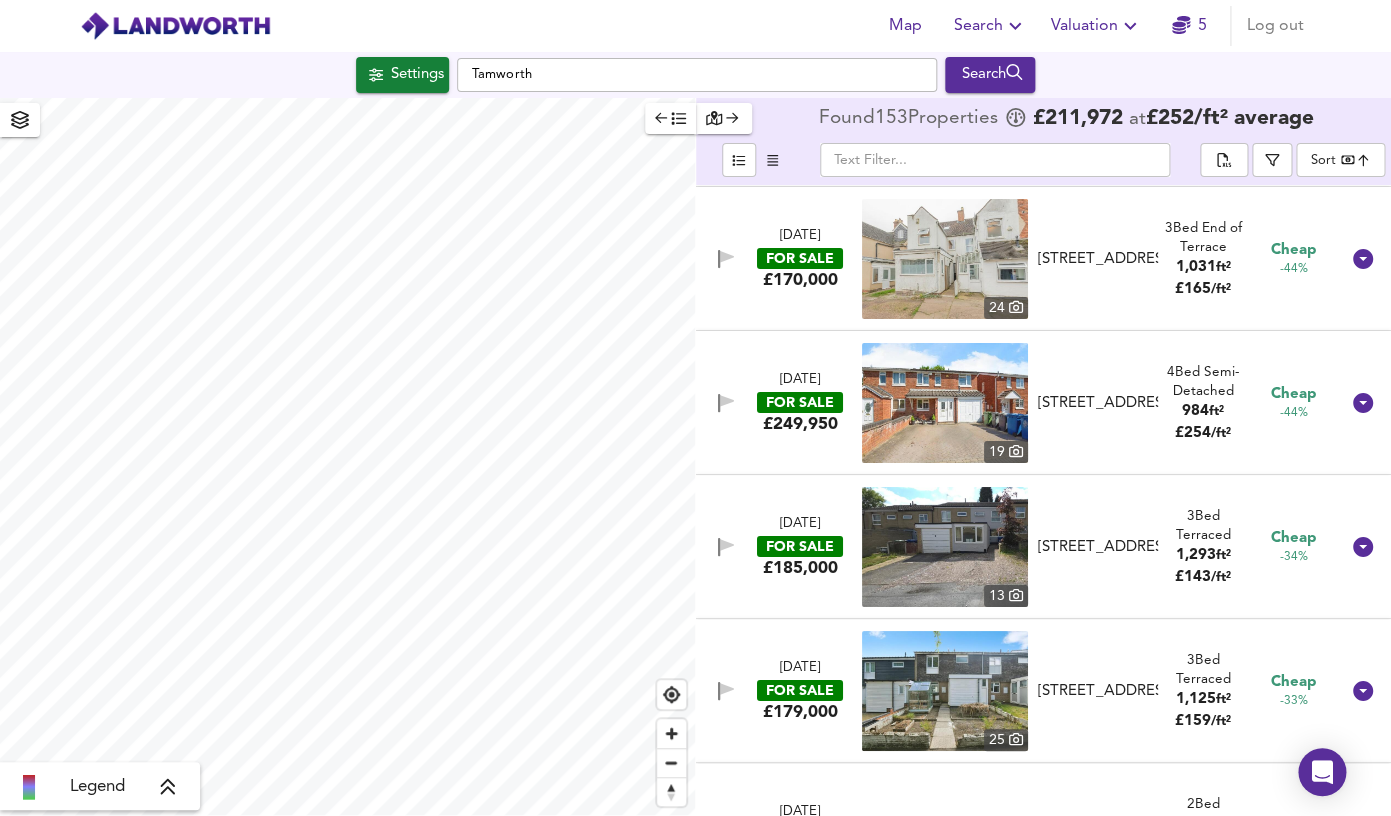 scroll, scrollTop: 2603, scrollLeft: 0, axis: vertical 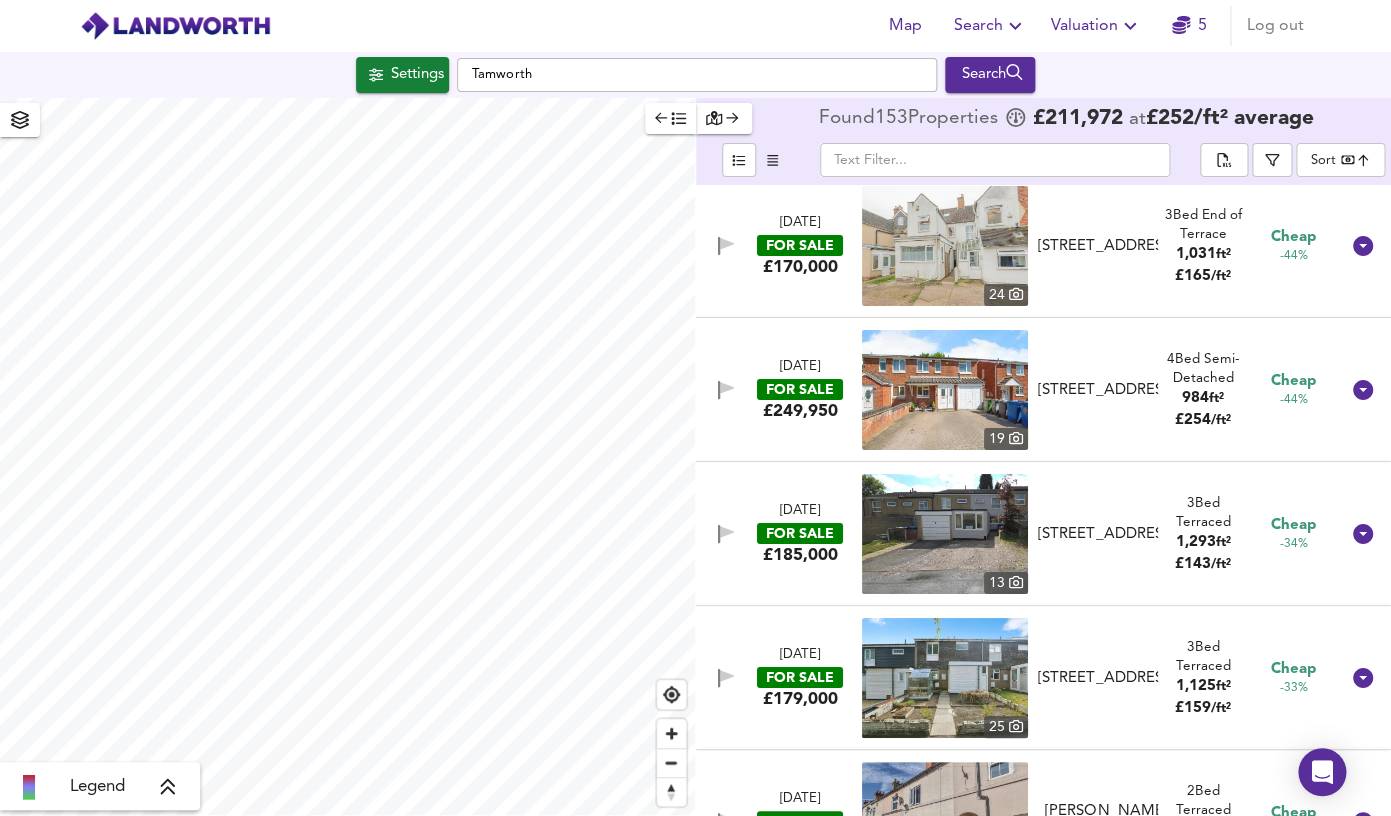 click at bounding box center [945, 390] 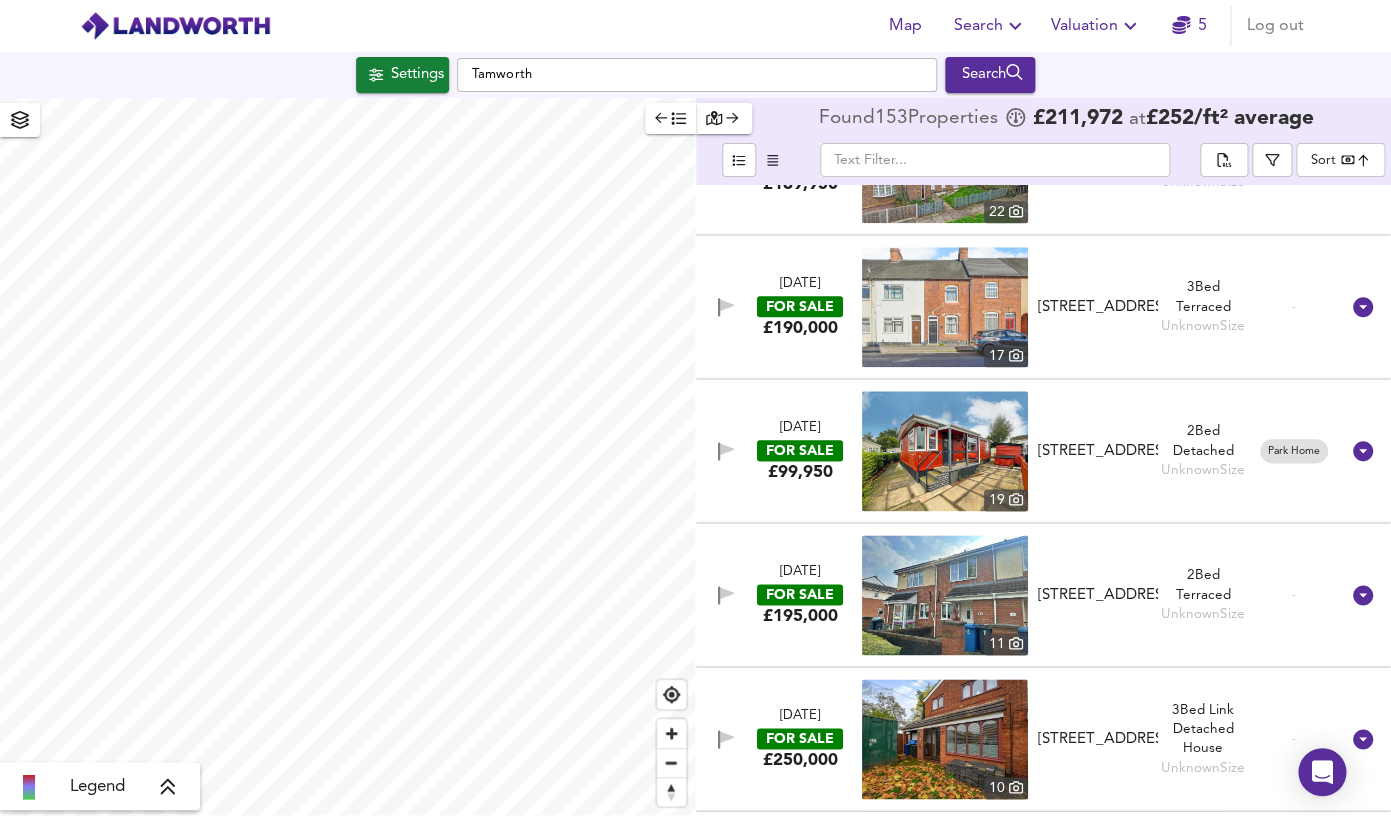 scroll, scrollTop: 11917, scrollLeft: 0, axis: vertical 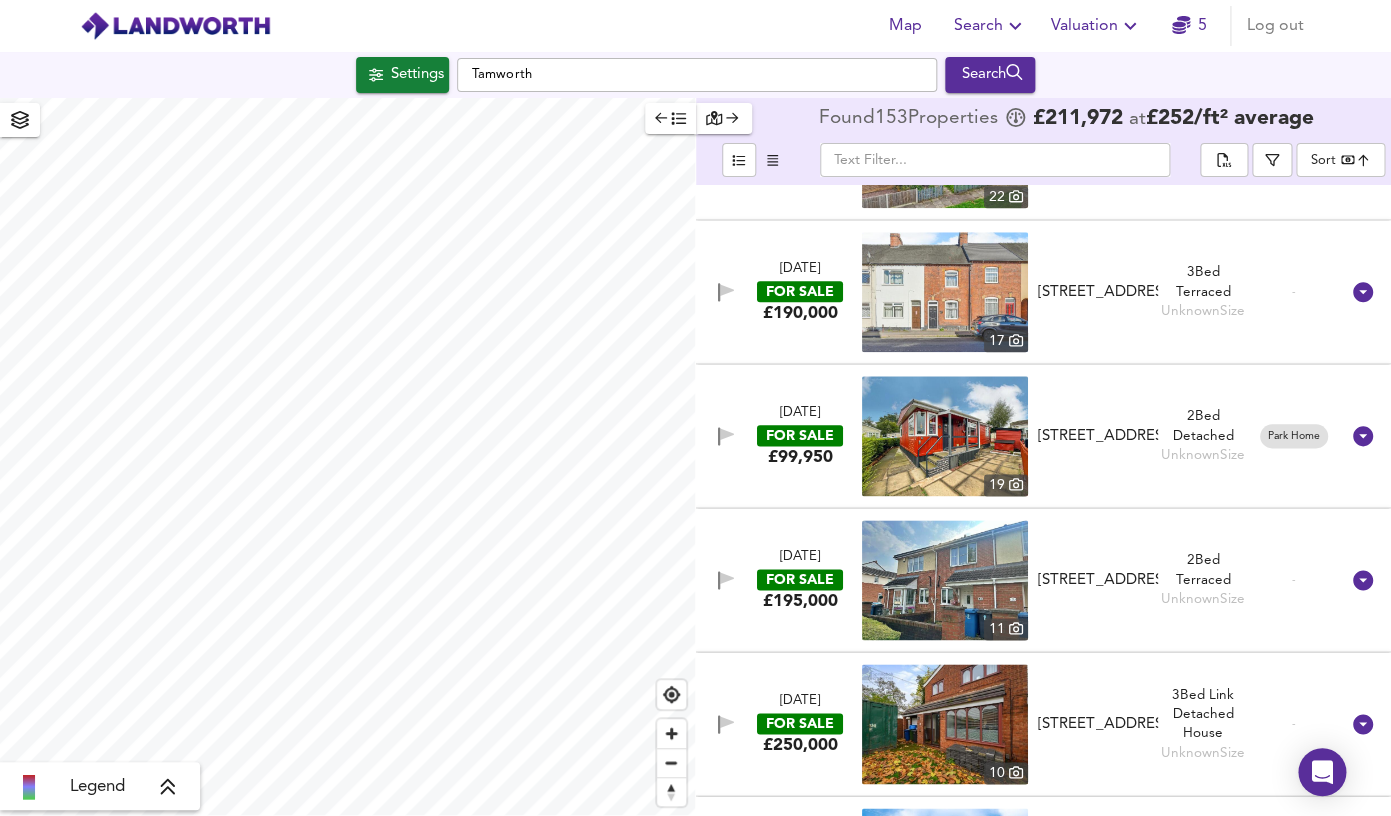 click on "Settings" at bounding box center [417, 75] 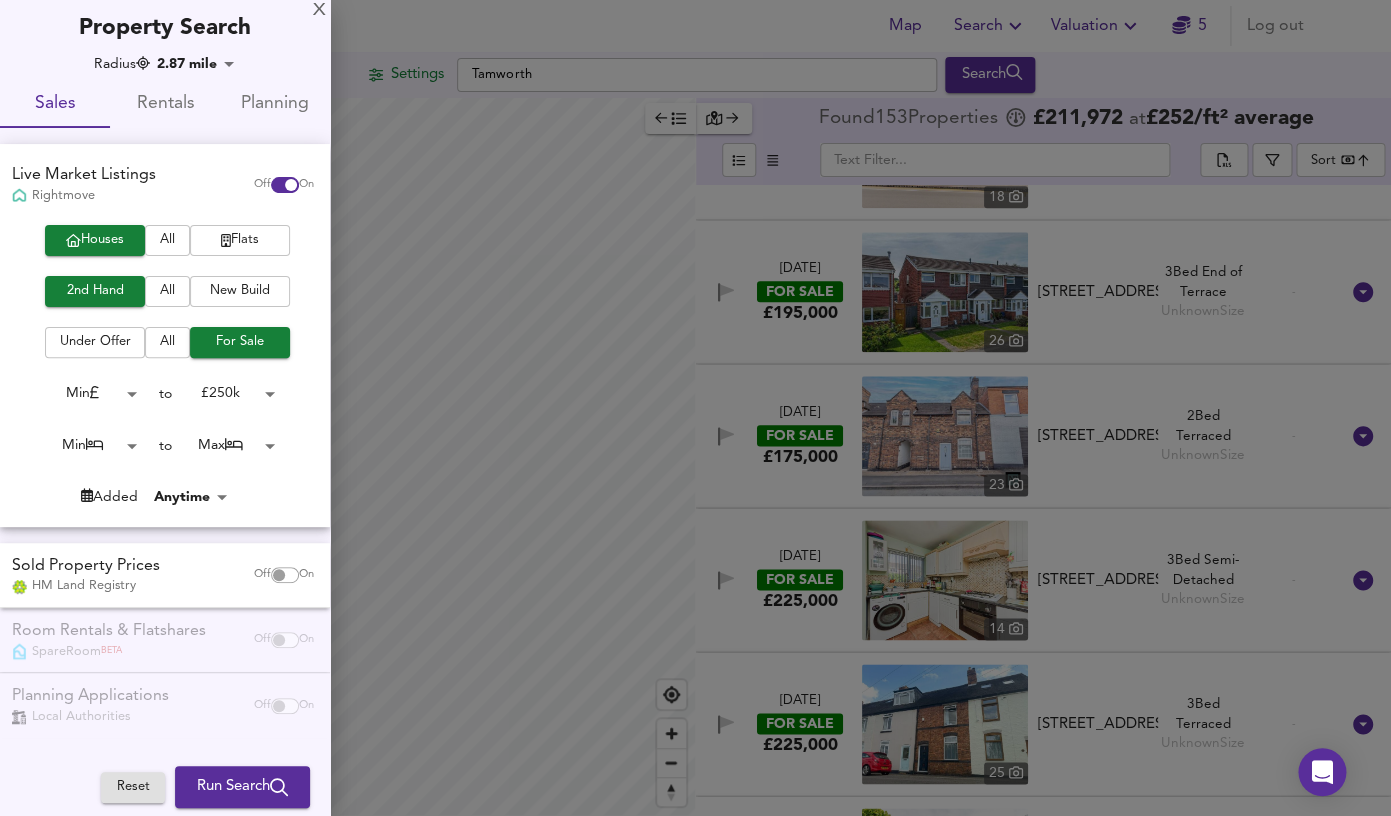 click on "Map Search Valuation    5 Log out        Settings     Tamworth        Search            Legend       Found  153  Propert ies     £ 211,972   at  £ 252 / ft²   average              ​         Sort   bestdeal ​ [DATE] FOR SALE £250,000     [STREET_ADDRESS][PERSON_NAME] [PERSON_NAME], Wilnecote, B77 4BT 3  Bed   Semi-Detached 4,639 ft² £ 54 / ft²   Great Deal -100% [DATE] FOR SALE £210,000     [STREET_ADDRESS][DATE][DATE] 3  Bed   Semi-Detached 5,264 ft² £ 40 / ft²   Great Deal -100% [DATE] FOR SALE £125,000     [STREET_ADDRESS] 3  Bed   Semi-Detached 887 ft² £ 141 / ft²   Great Deal -100% Auction [DATE] FOR SALE £250,000     [STREET_ADDRESS][GEOGRAPHIC_DATA] 1HS 3  Bed   Detached 1,033 ft² £ 242 / ft²   Great Deal -100% [DATE] FOR SALE £150,000     10     3  Bed   1,069" at bounding box center [695, 408] 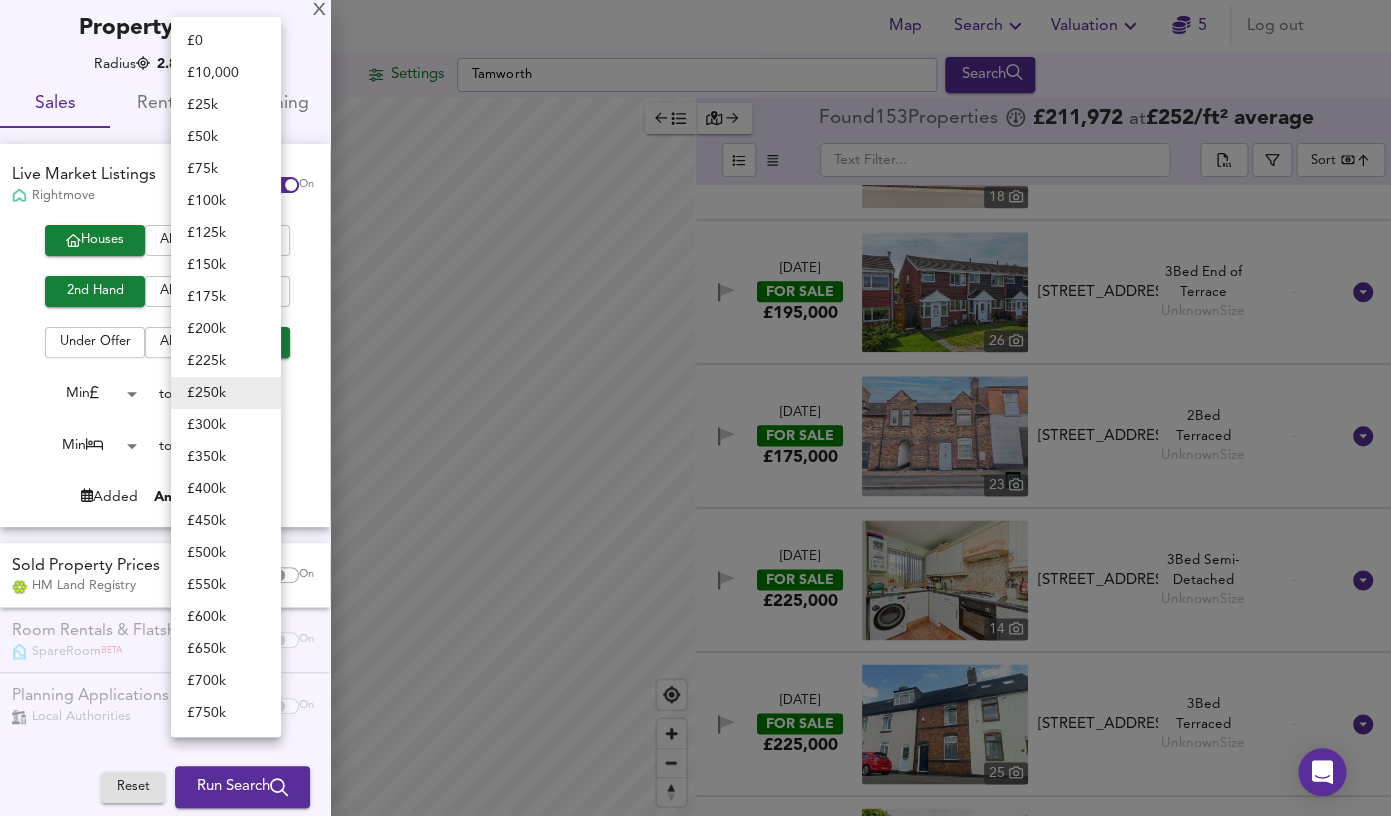 click on "£ 350k" at bounding box center [226, 457] 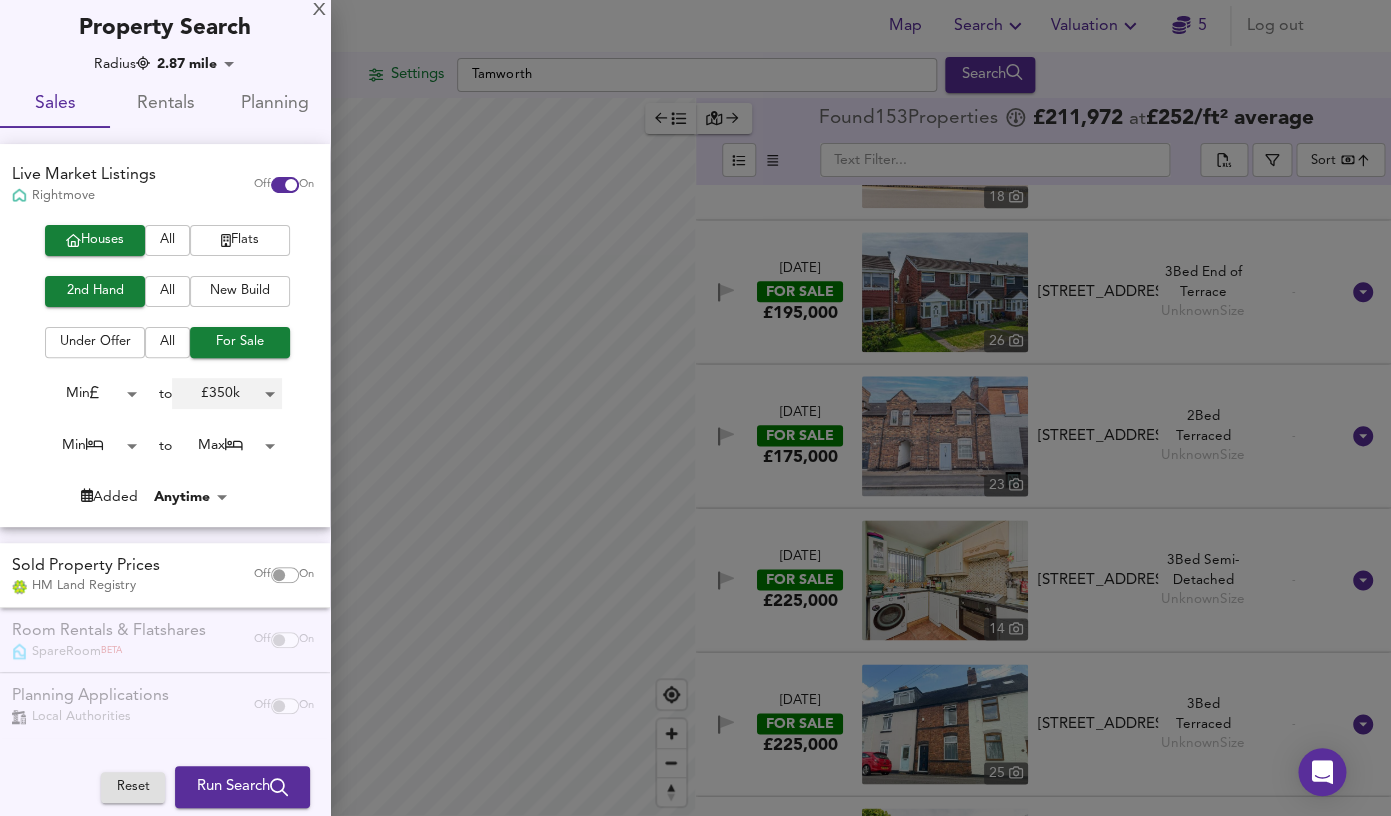 type on "350000" 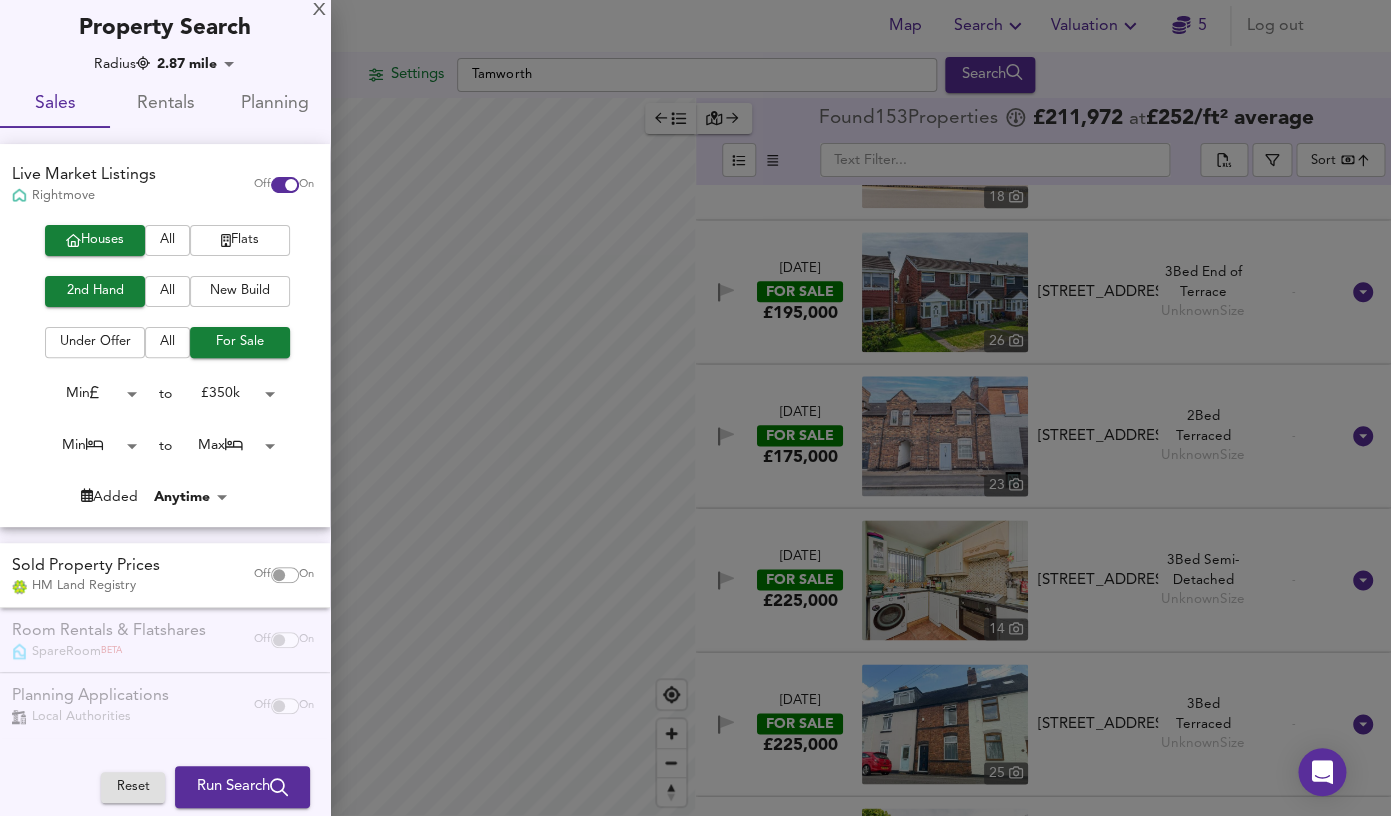click on "Run Search" at bounding box center [242, 787] 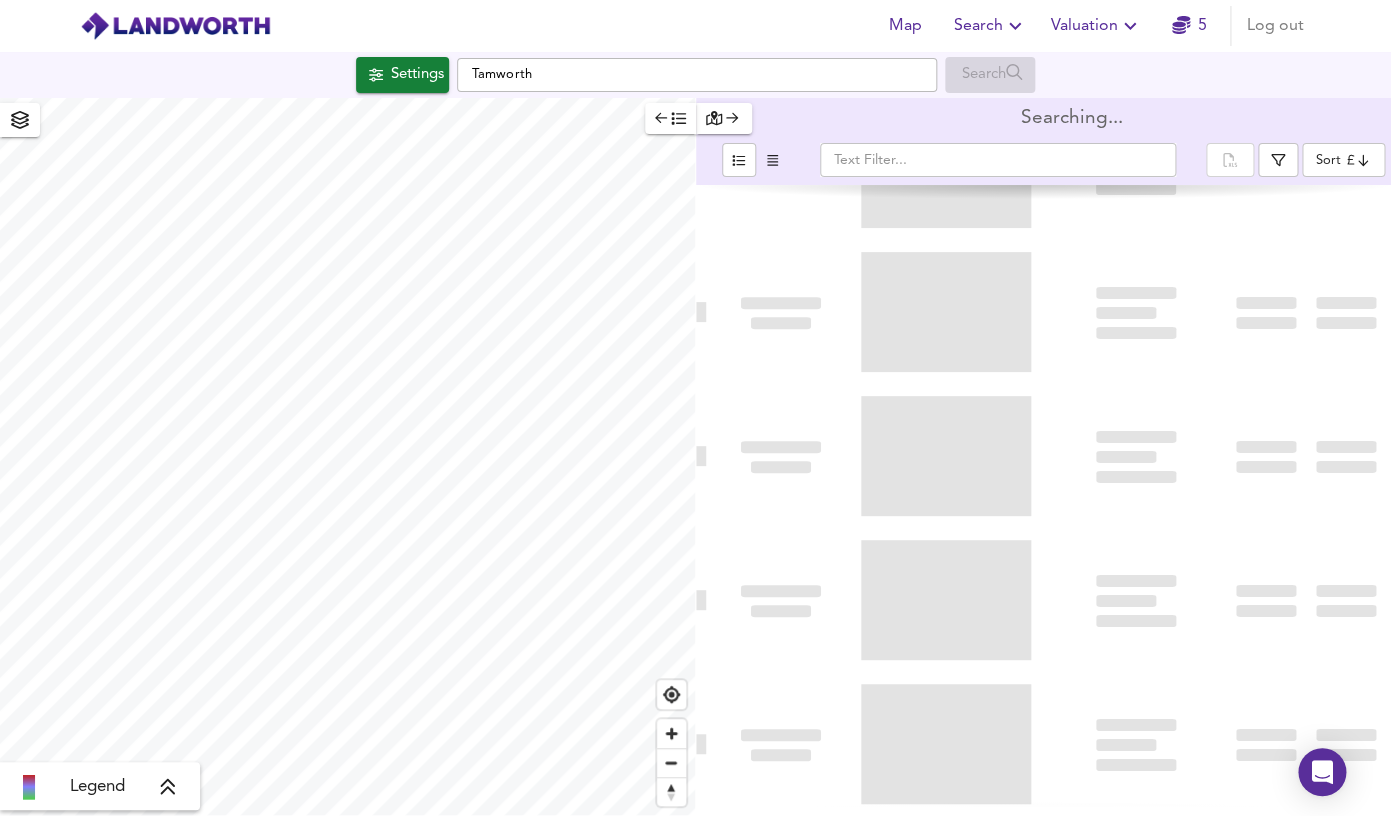 scroll, scrollTop: 0, scrollLeft: 0, axis: both 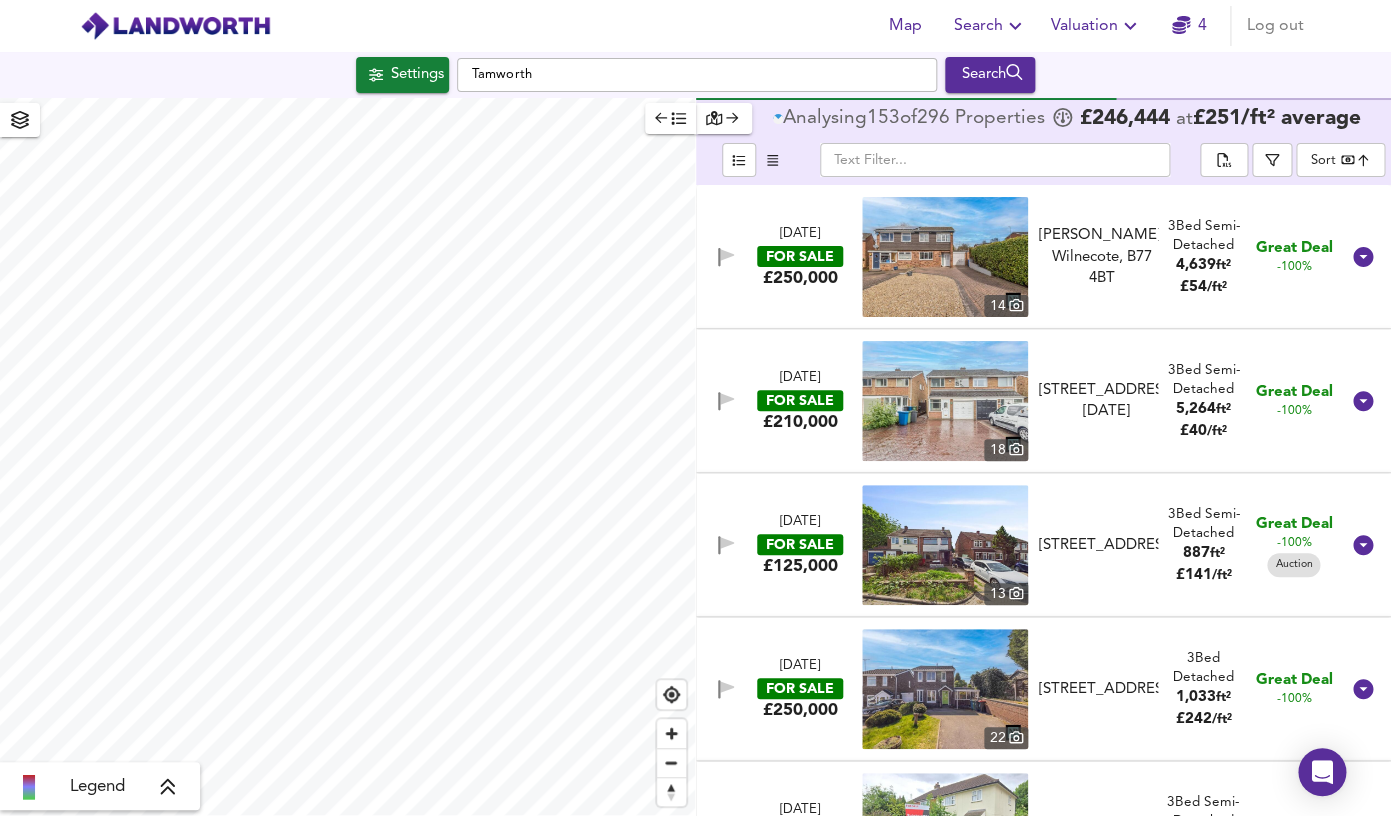click on "Map Search Valuation    4 Log out        Settings     Tamworth        Search            Legend         Analysing  153  of  296   Propert ies     £ 246,444   at  £ 251 / ft²   average              ​         Sort   bestdeal ​ [DATE] FOR SALE £250,000     [STREET_ADDRESS][PERSON_NAME][PERSON_NAME] 3  Bed   Semi-Detached 4,639 ft² £ 54 / ft²   Great Deal -100% [DATE] FOR SALE £210,000     [STREET_ADDRESS][DATE][DATE] 3  Bed   Semi-Detached 5,264 ft² £ 40 / ft²   Great Deal -100% [DATE] FOR SALE £125,000     [STREET_ADDRESS] 3  Bed   Semi-Detached 887 ft² £ 141 / ft²   Great Deal -100% Auction [DATE] FOR SALE £250,000     [STREET_ADDRESS] 3  Bed   Detached 1,033 ft² £ 242 / ft²   Great Deal -100% [DATE] FOR SALE £150,000     10" at bounding box center (695, 408) 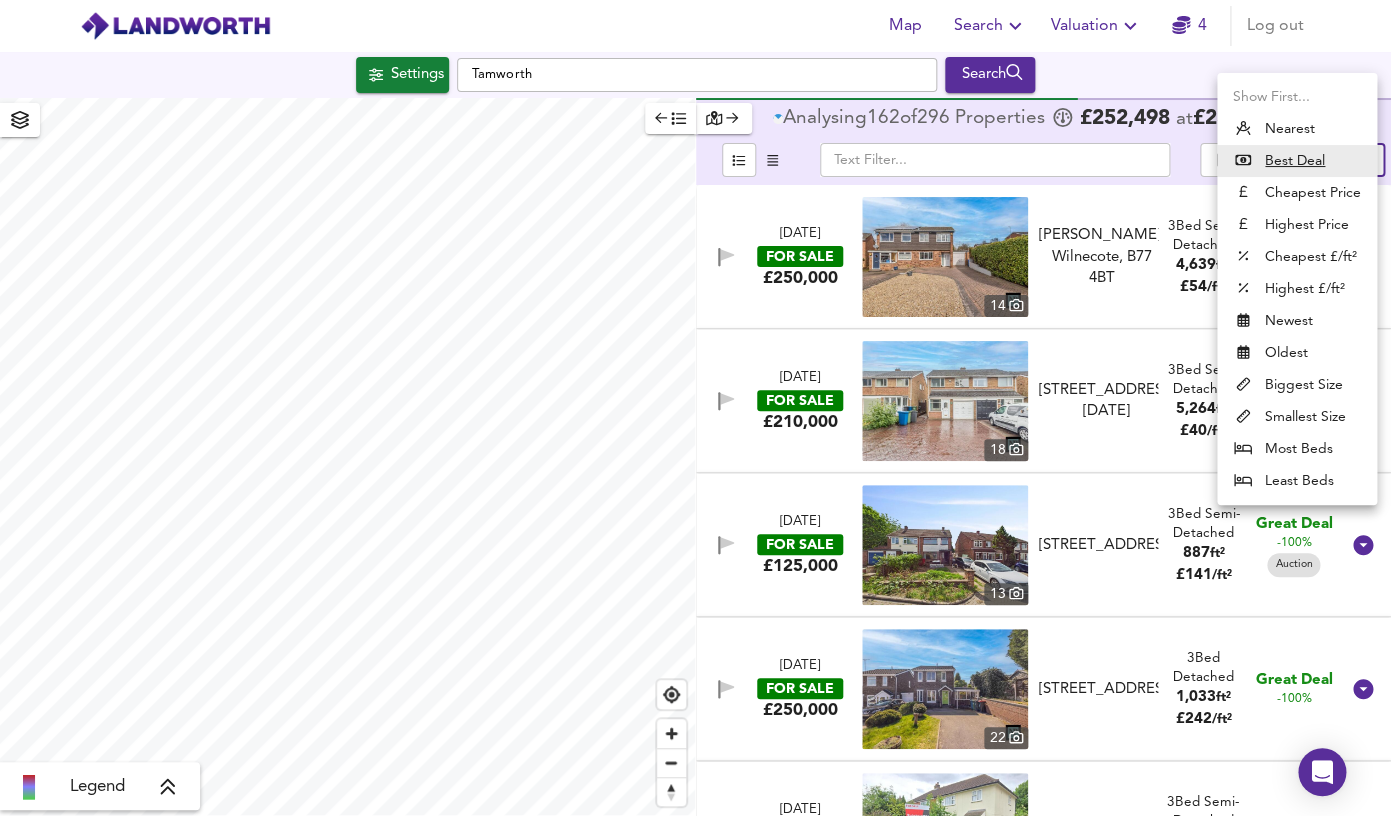 click at bounding box center (695, 408) 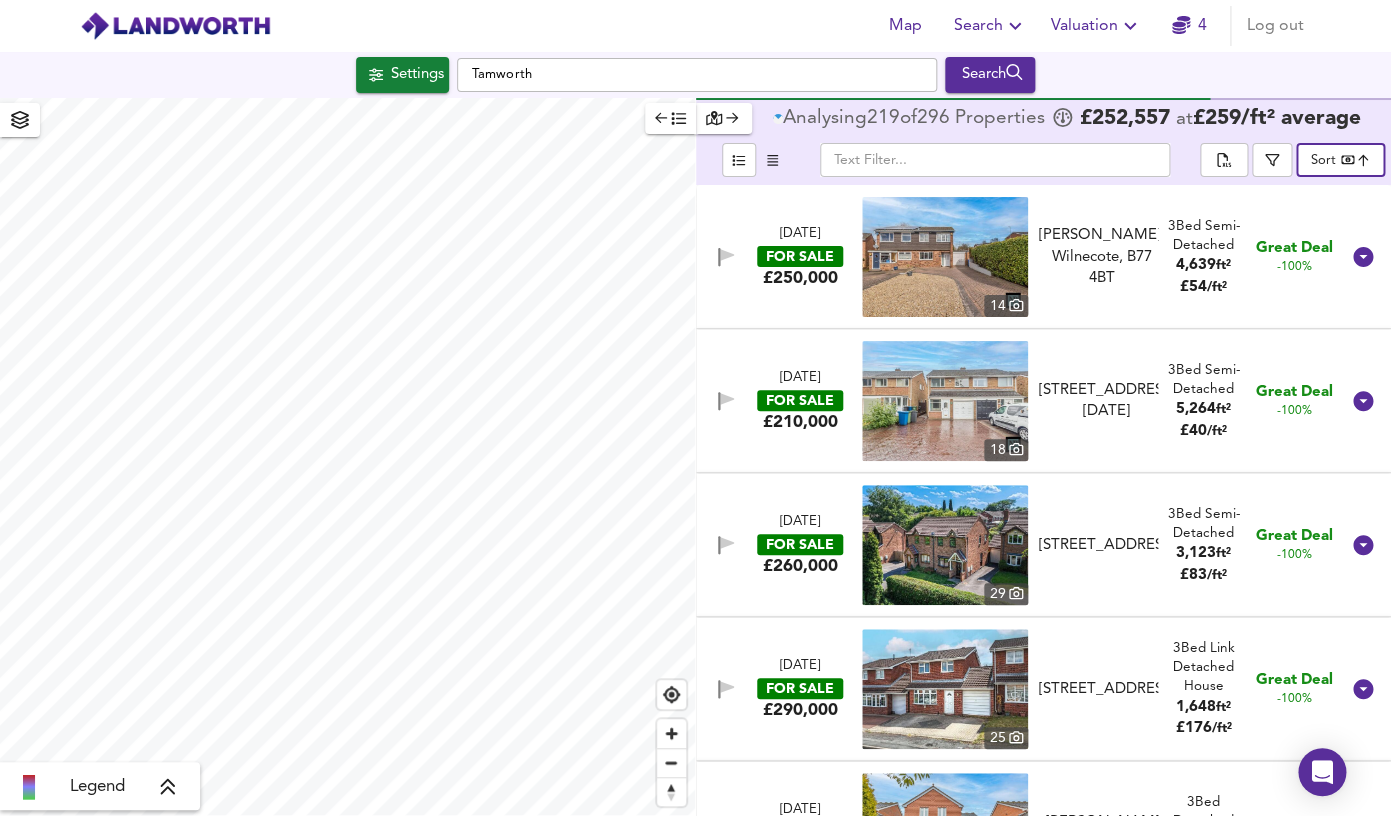 click at bounding box center [945, 545] 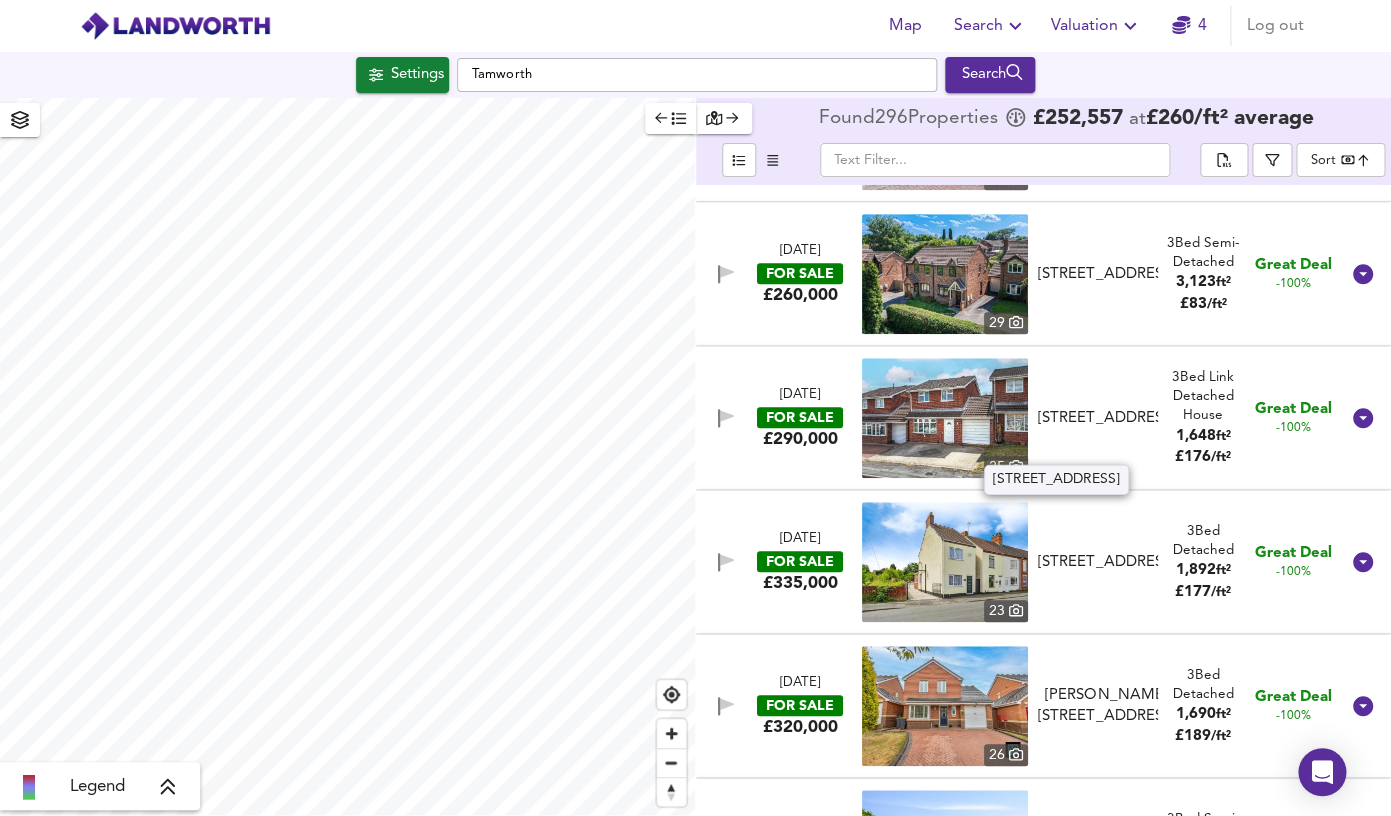 scroll, scrollTop: 429, scrollLeft: 0, axis: vertical 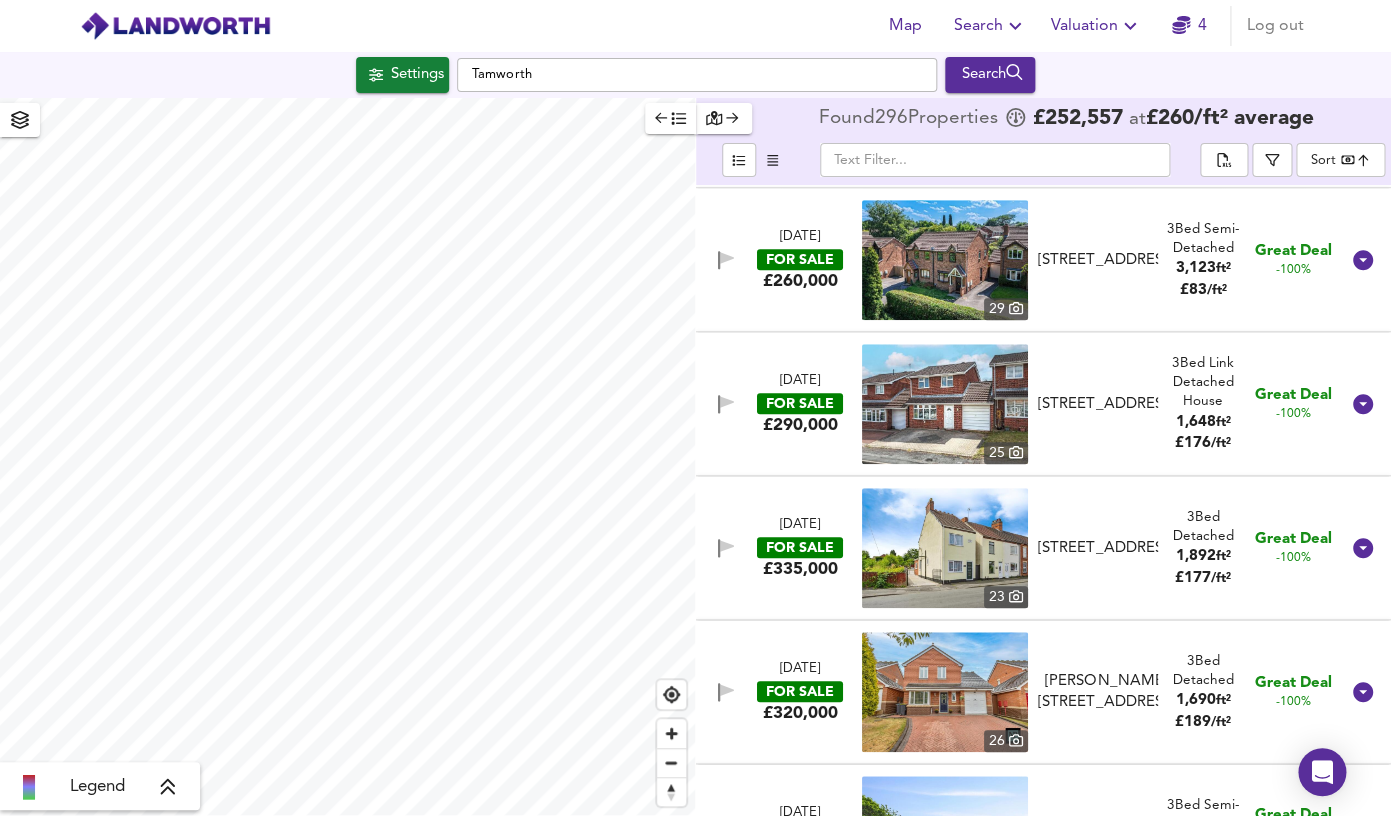 click at bounding box center [945, 404] 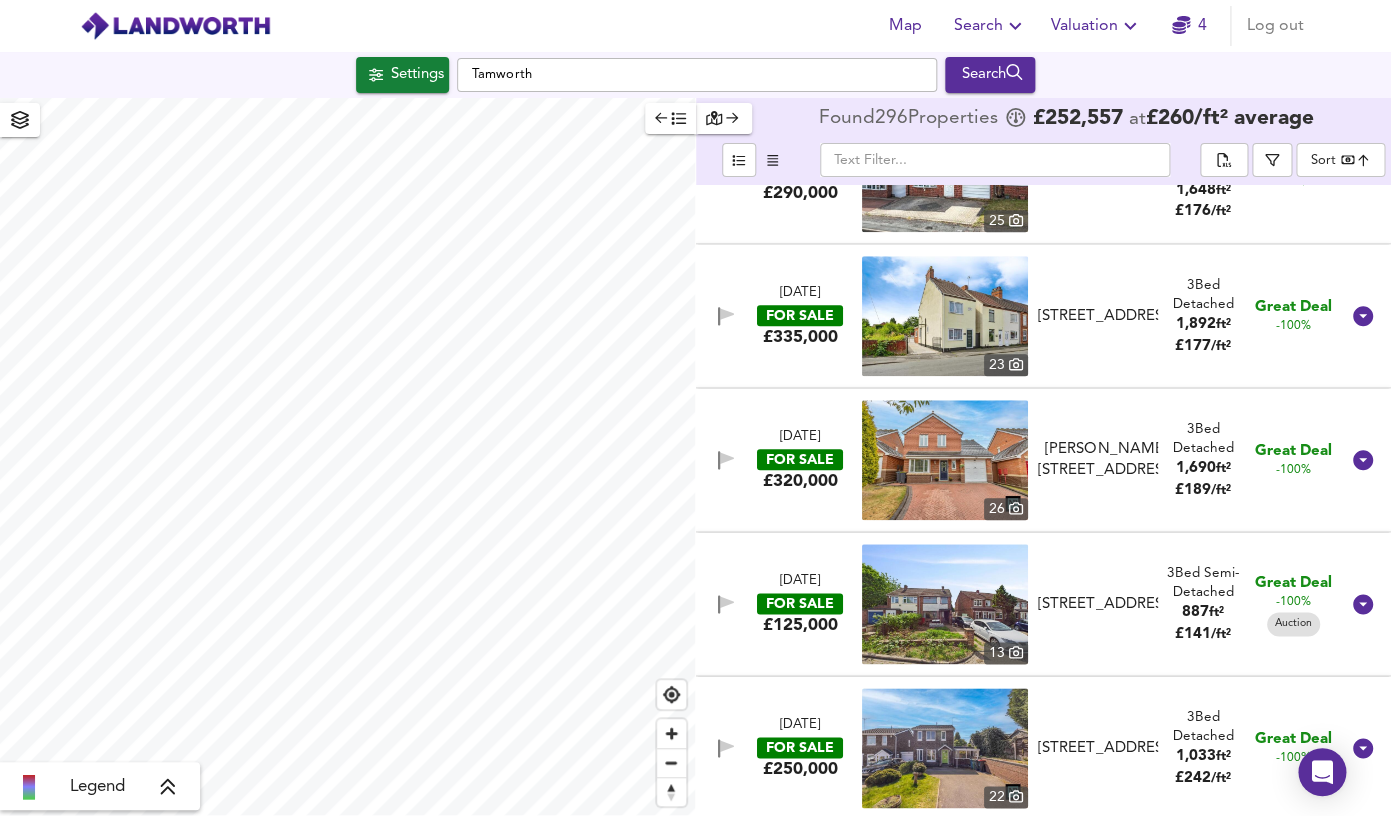 scroll, scrollTop: 665, scrollLeft: 0, axis: vertical 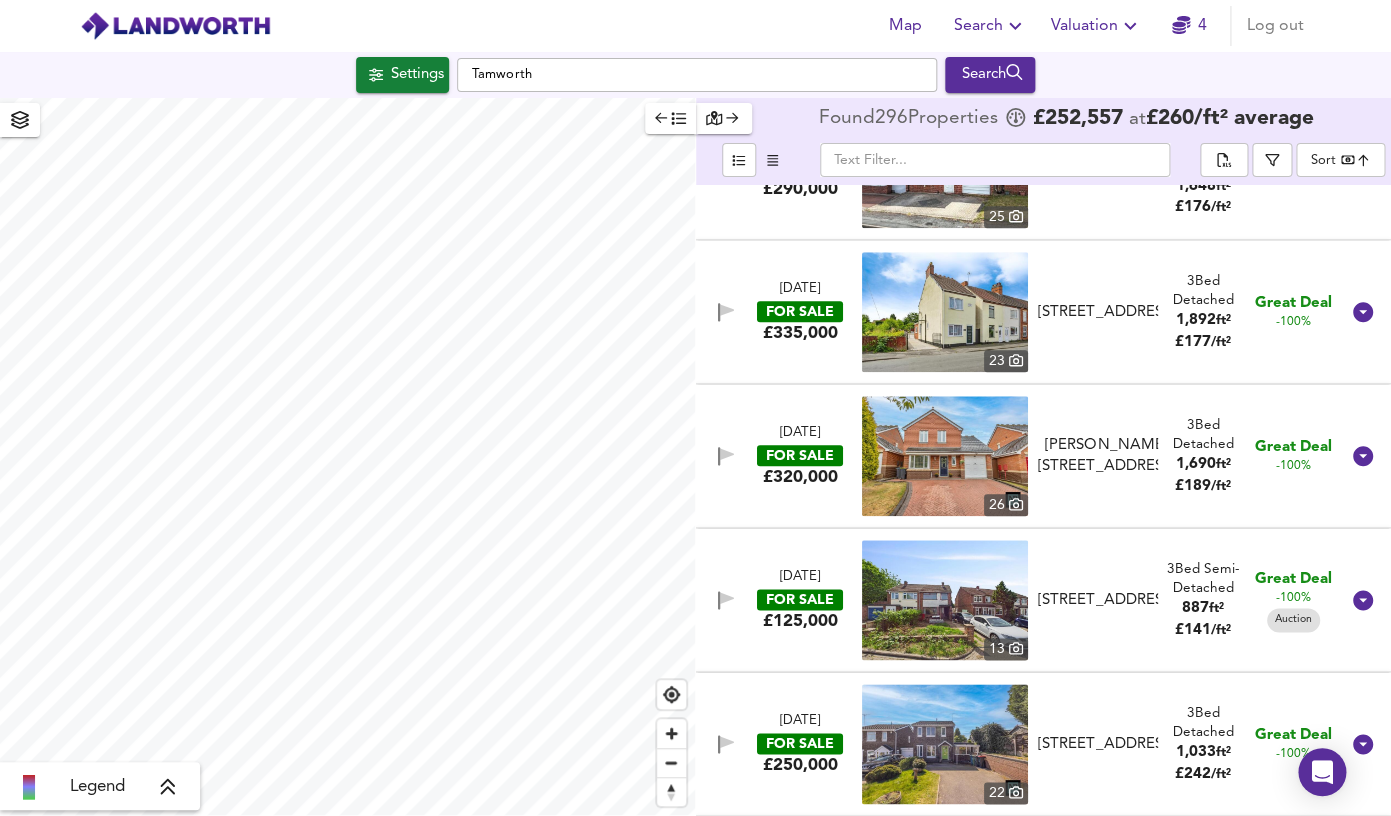click at bounding box center [945, 456] 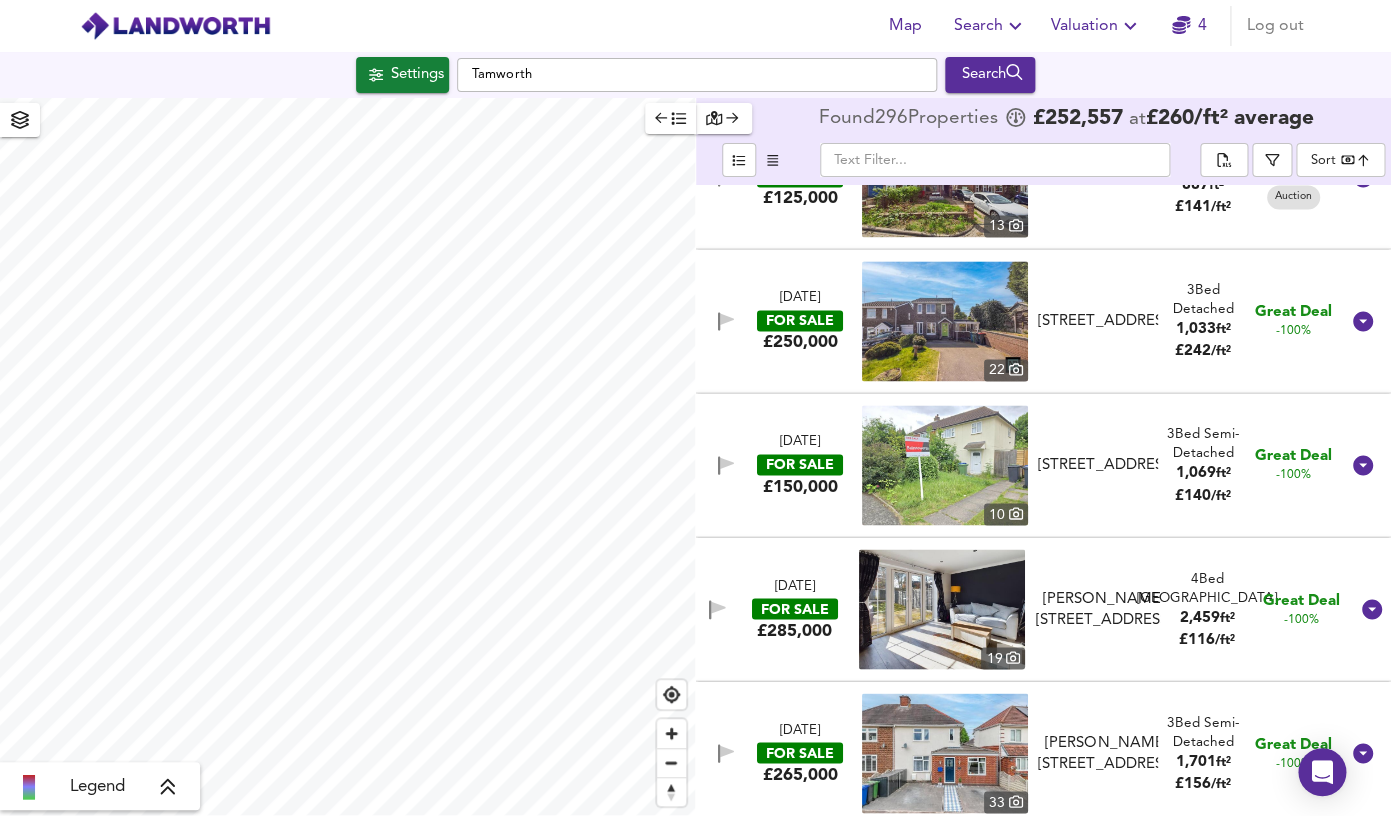 scroll, scrollTop: 1098, scrollLeft: 0, axis: vertical 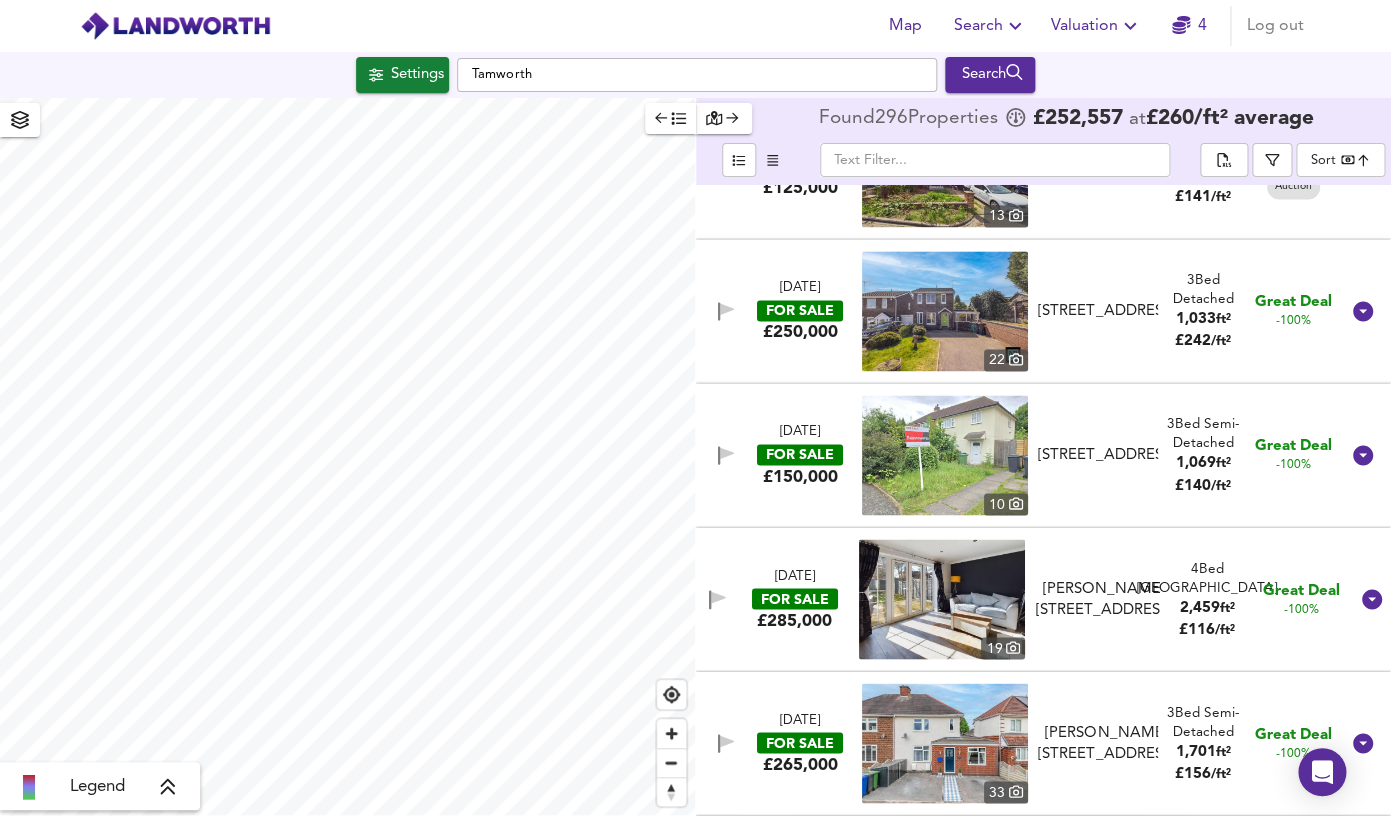 click at bounding box center (942, 599) 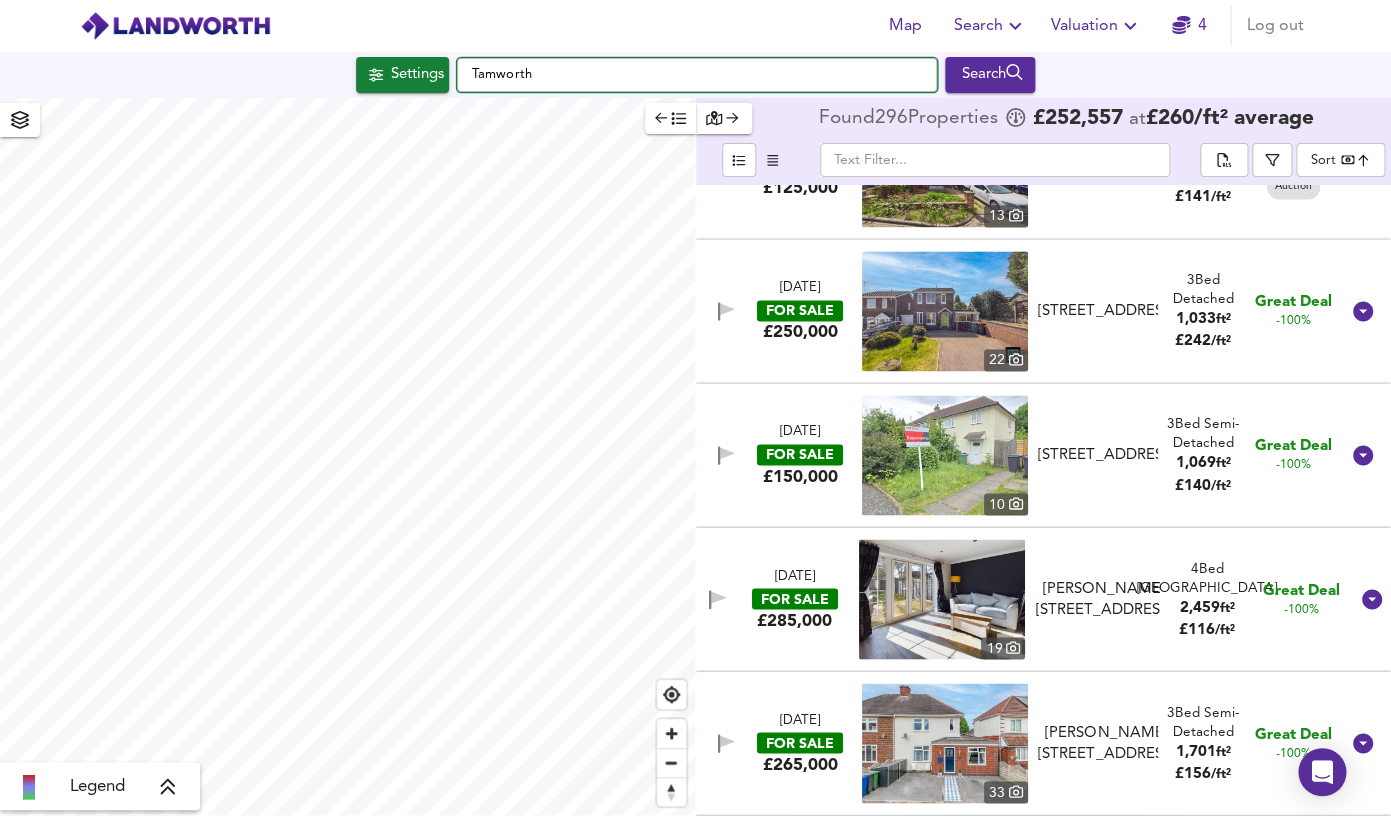 drag, startPoint x: 549, startPoint y: 82, endPoint x: 354, endPoint y: 79, distance: 195.02307 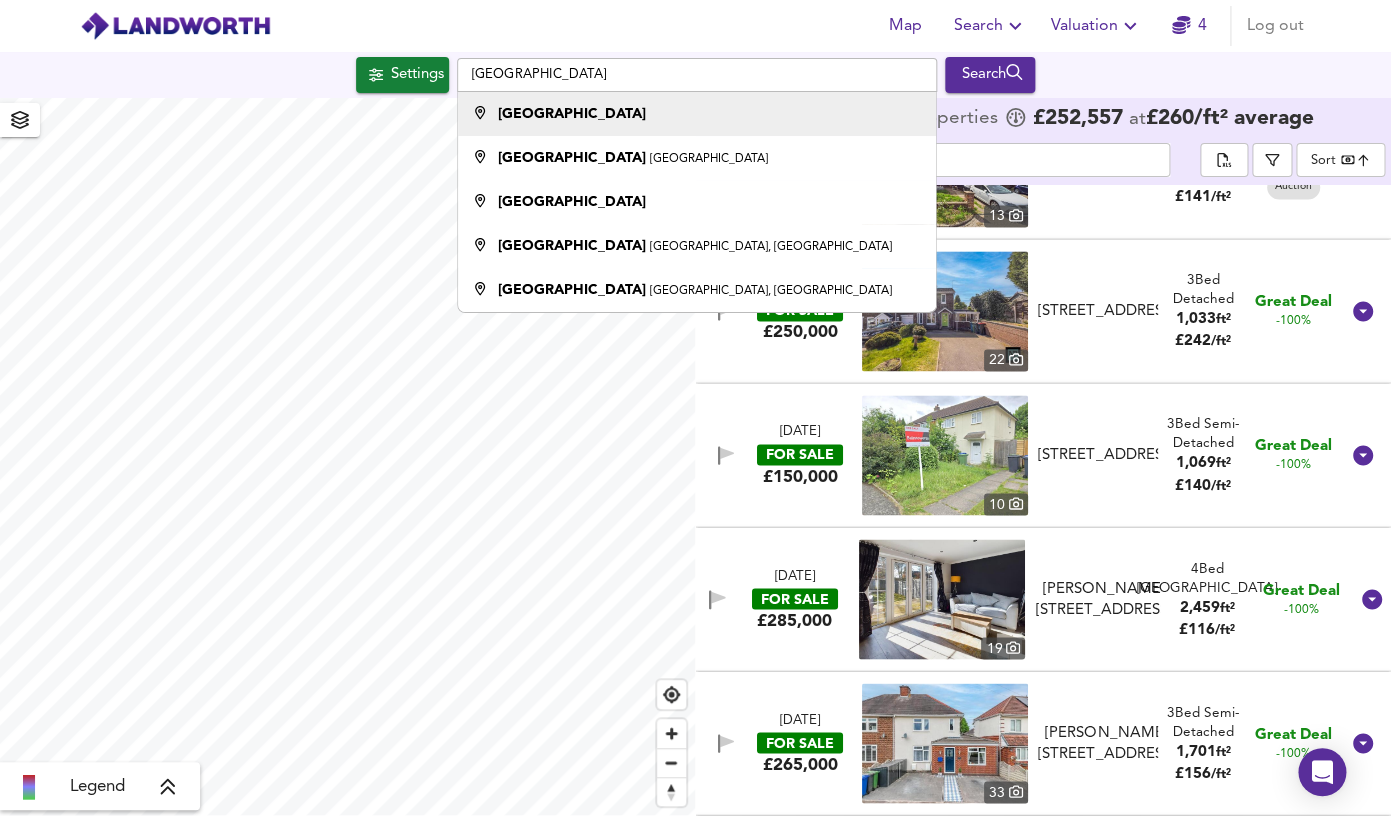 click on "[GEOGRAPHIC_DATA]" at bounding box center [572, 114] 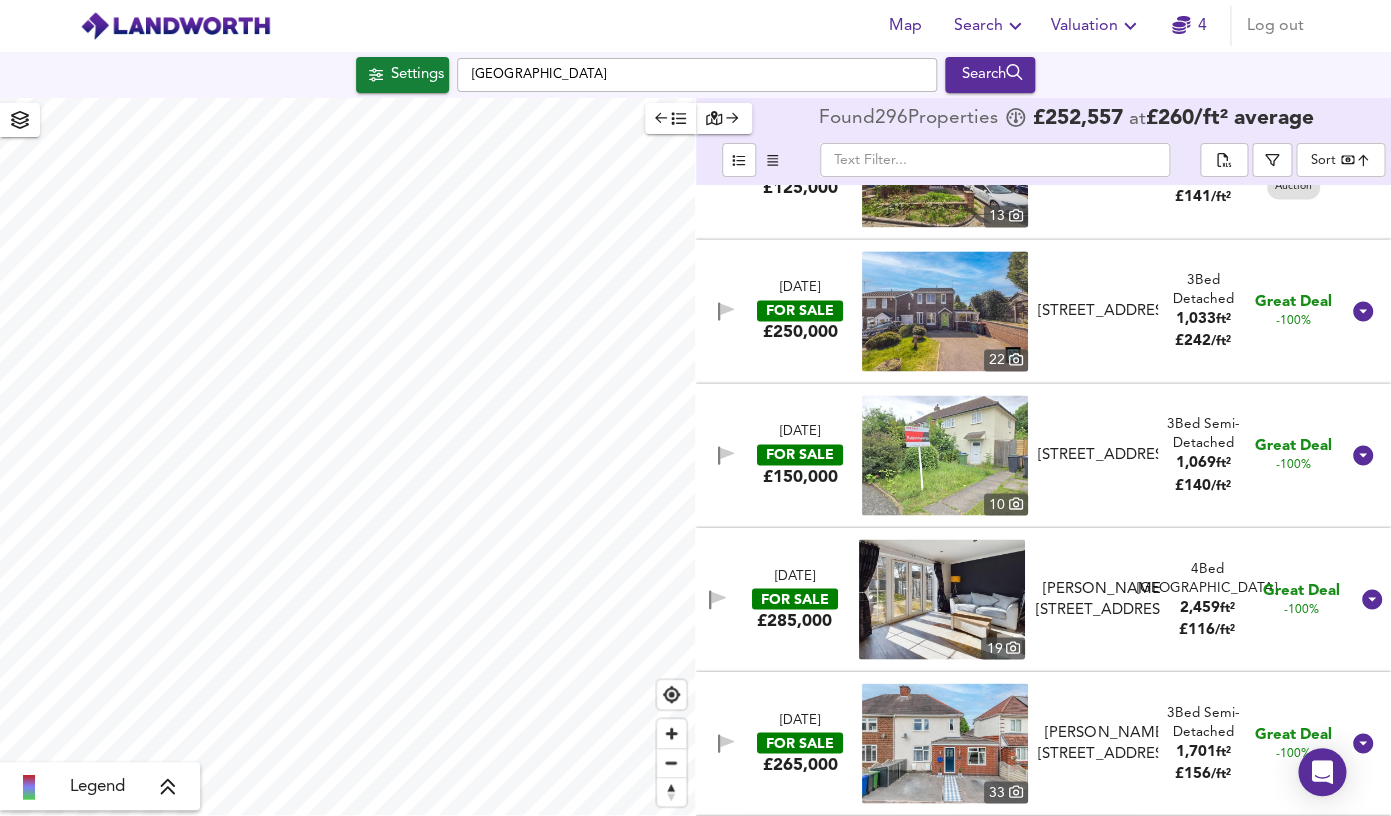 type on "4922" 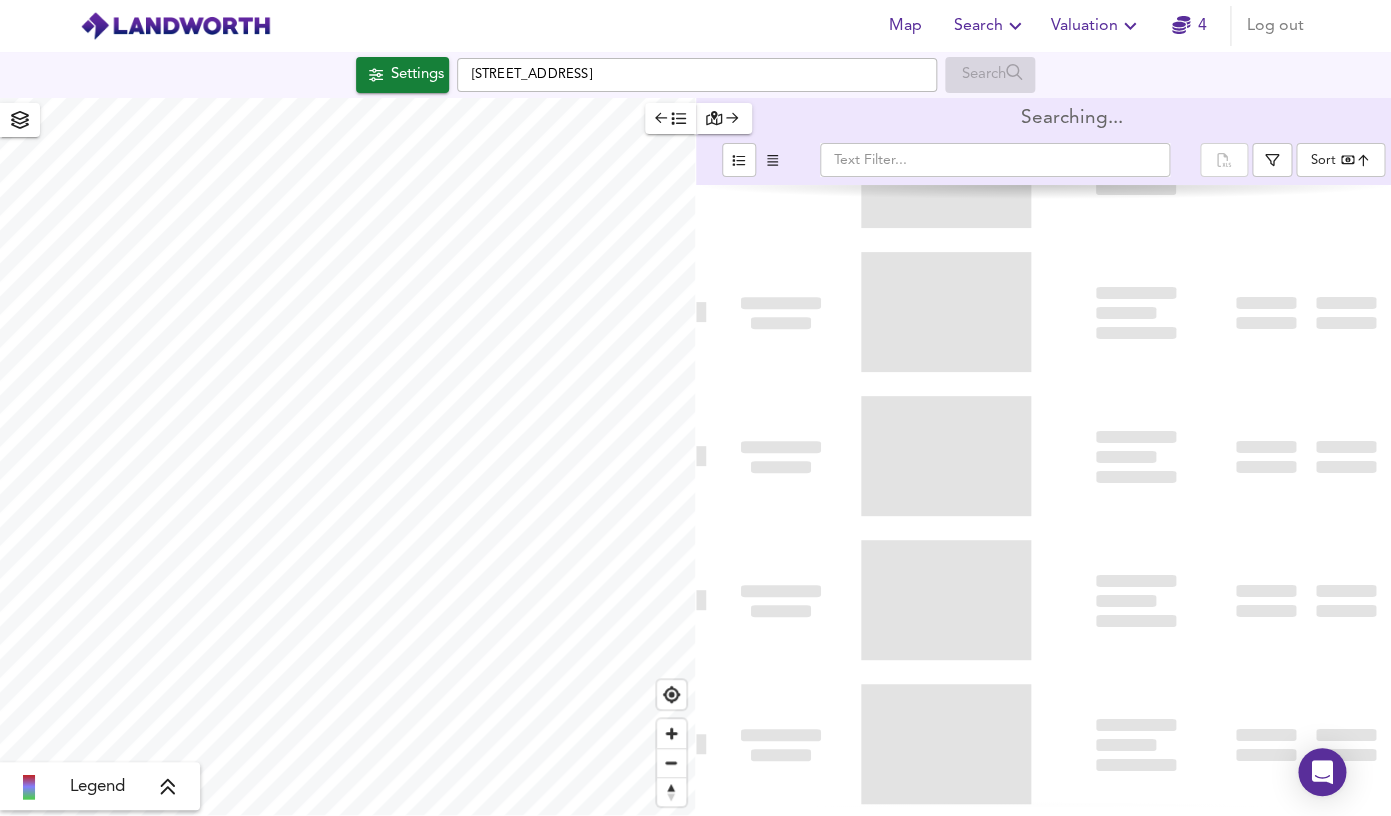 type on "bestdeal" 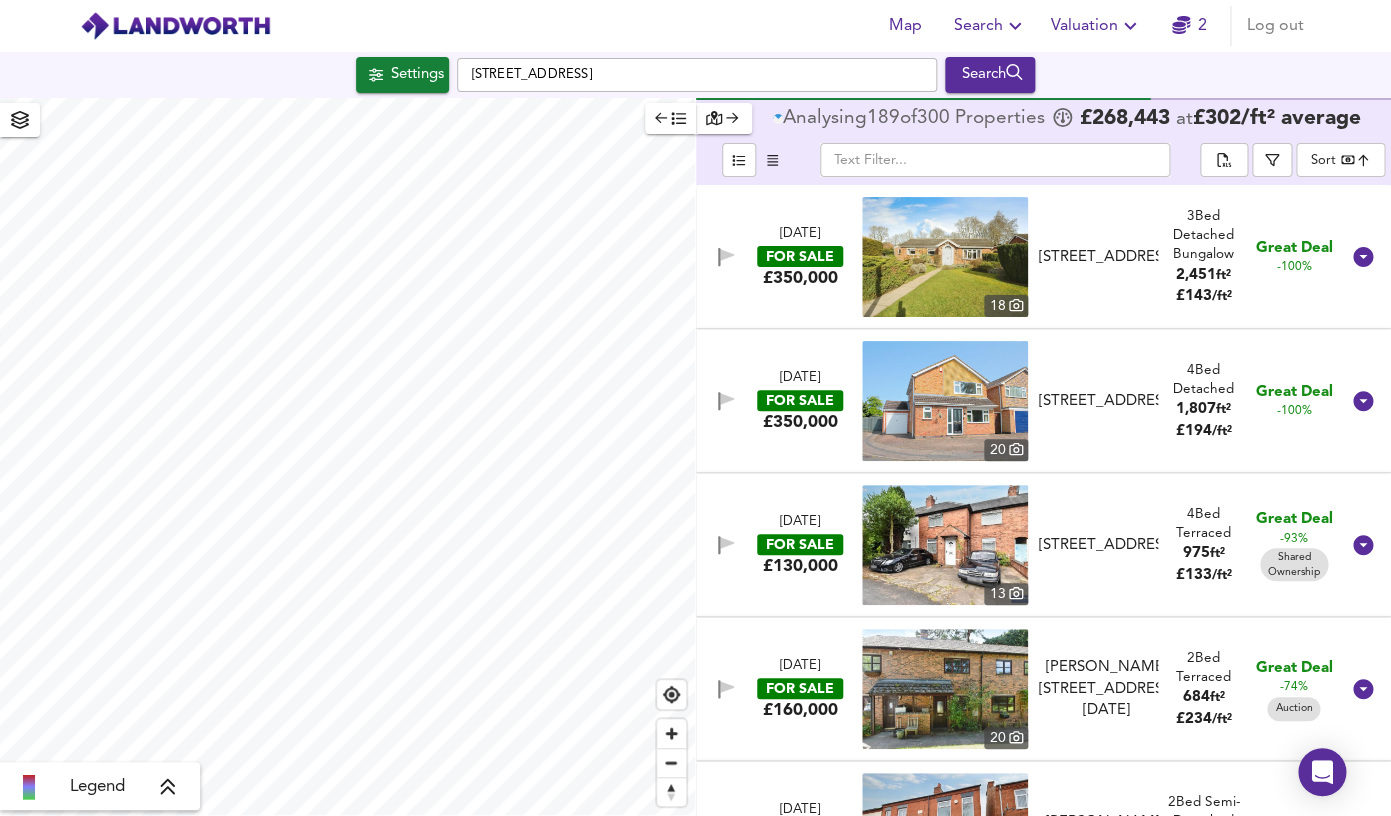 click at bounding box center [945, 401] 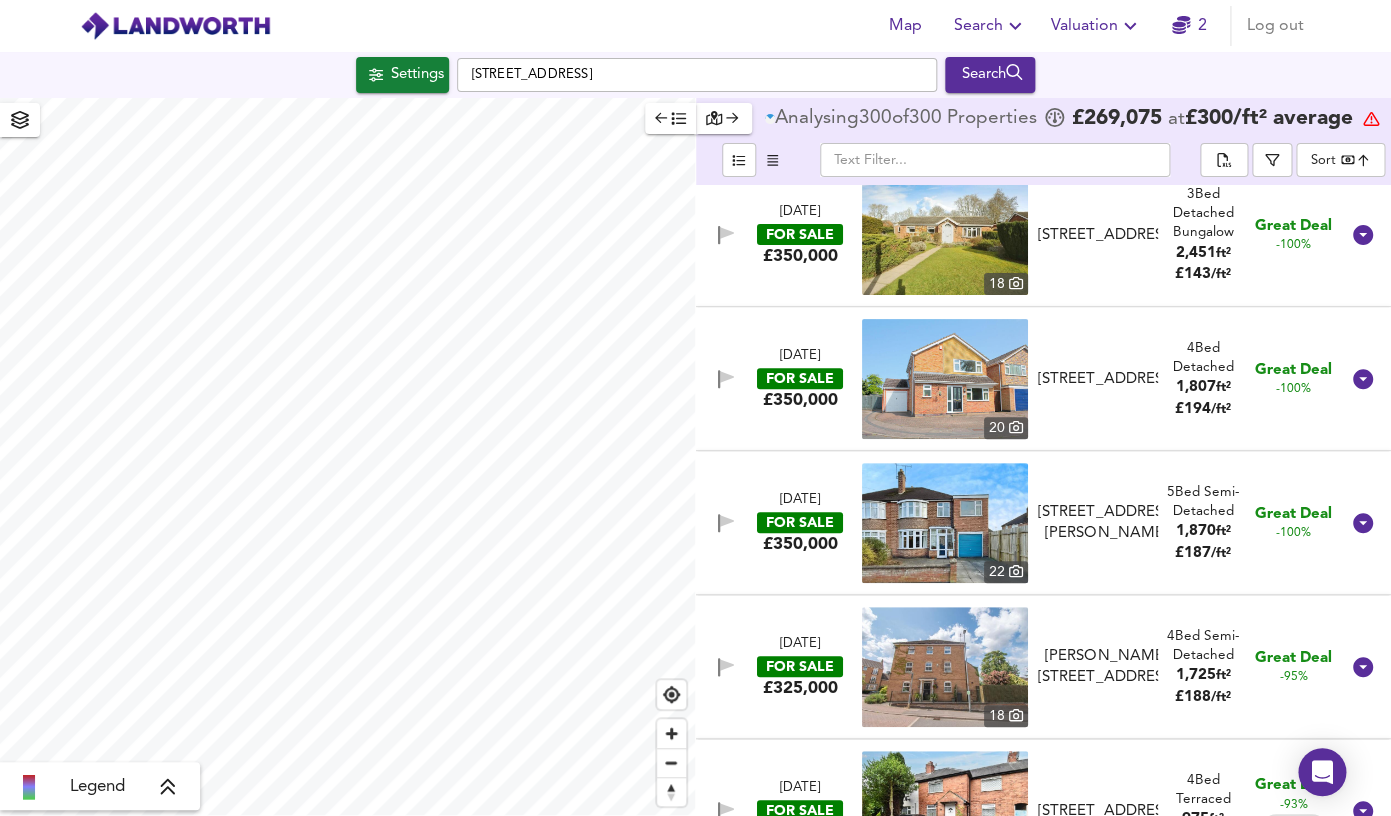 scroll, scrollTop: 175, scrollLeft: 0, axis: vertical 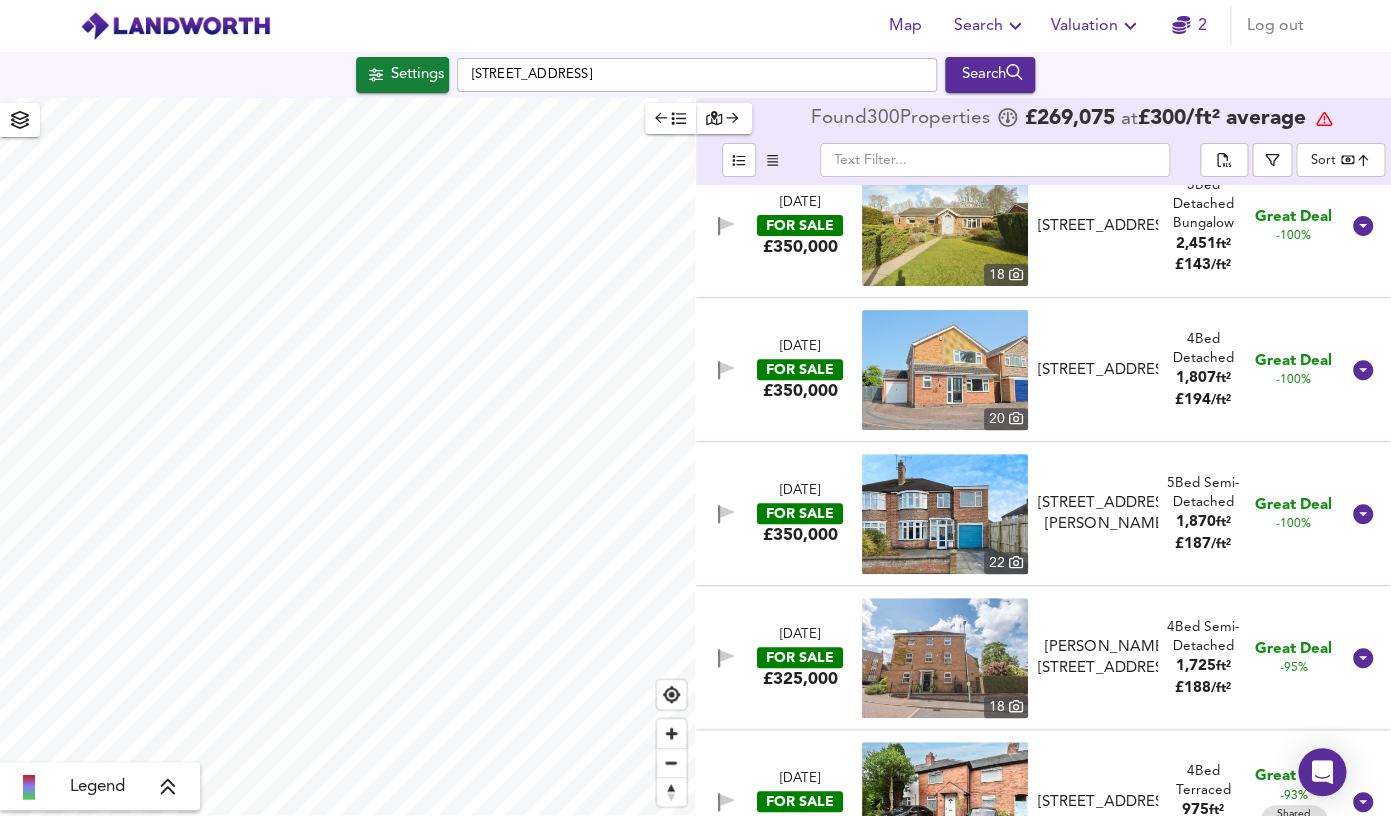 click at bounding box center (945, 514) 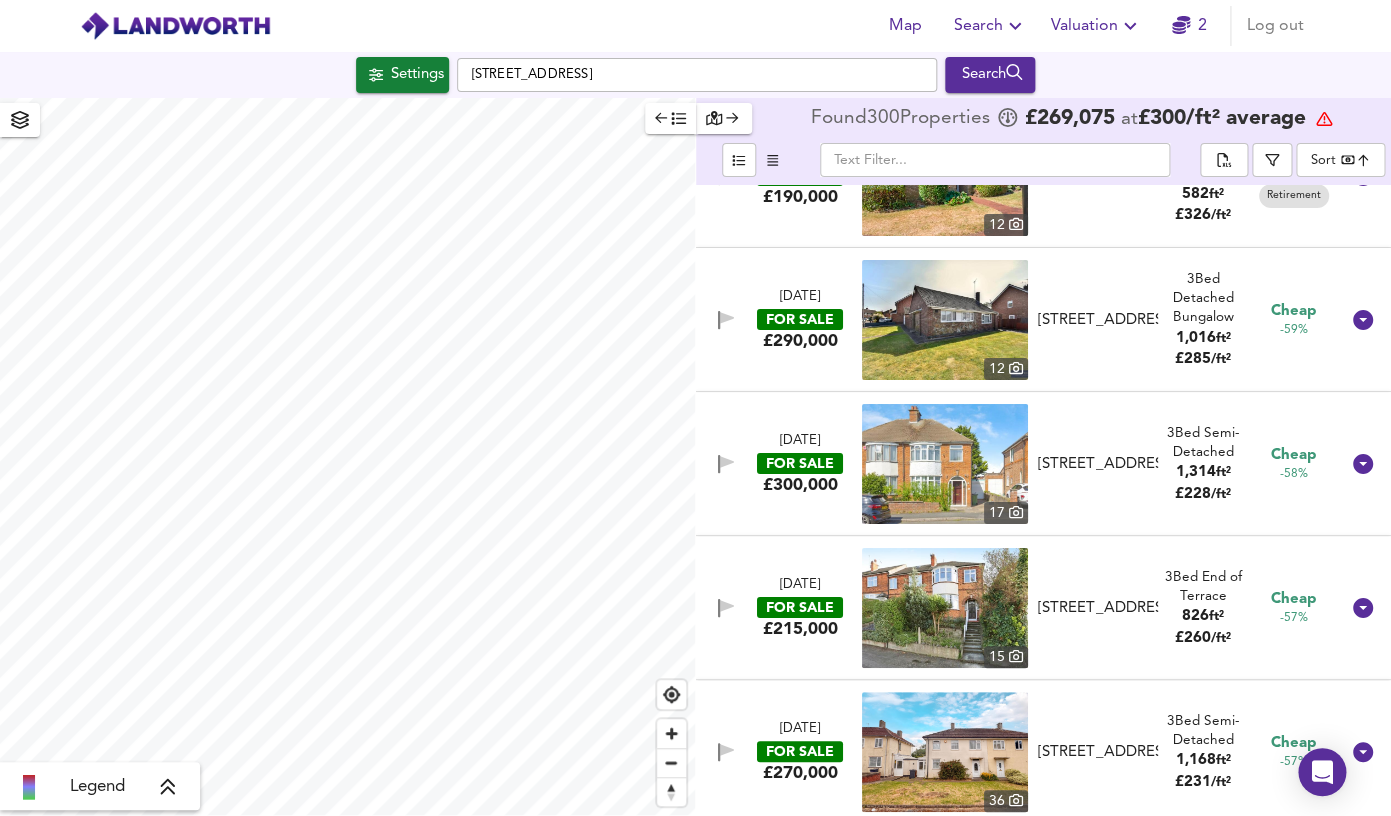 scroll, scrollTop: 2675, scrollLeft: 0, axis: vertical 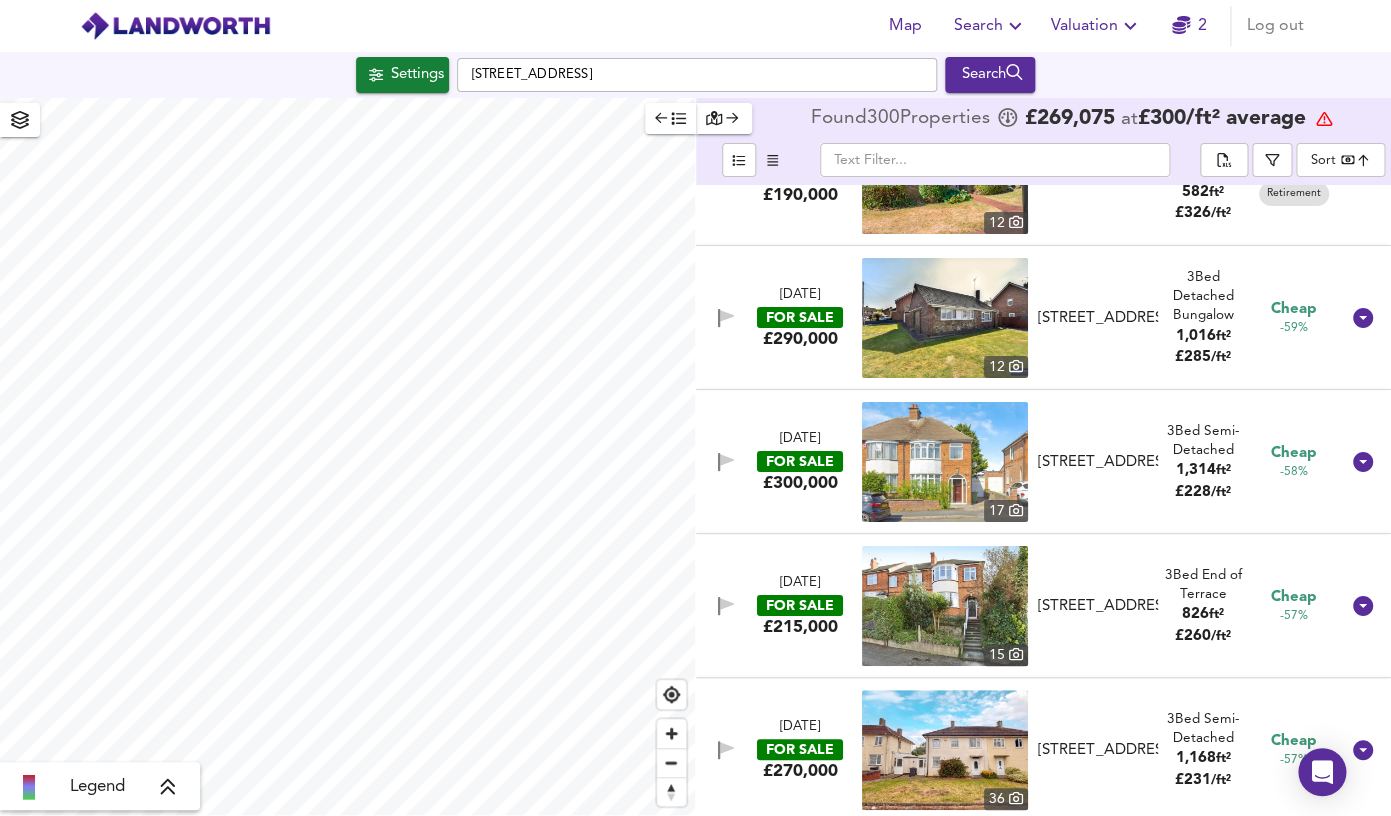 click at bounding box center (945, 606) 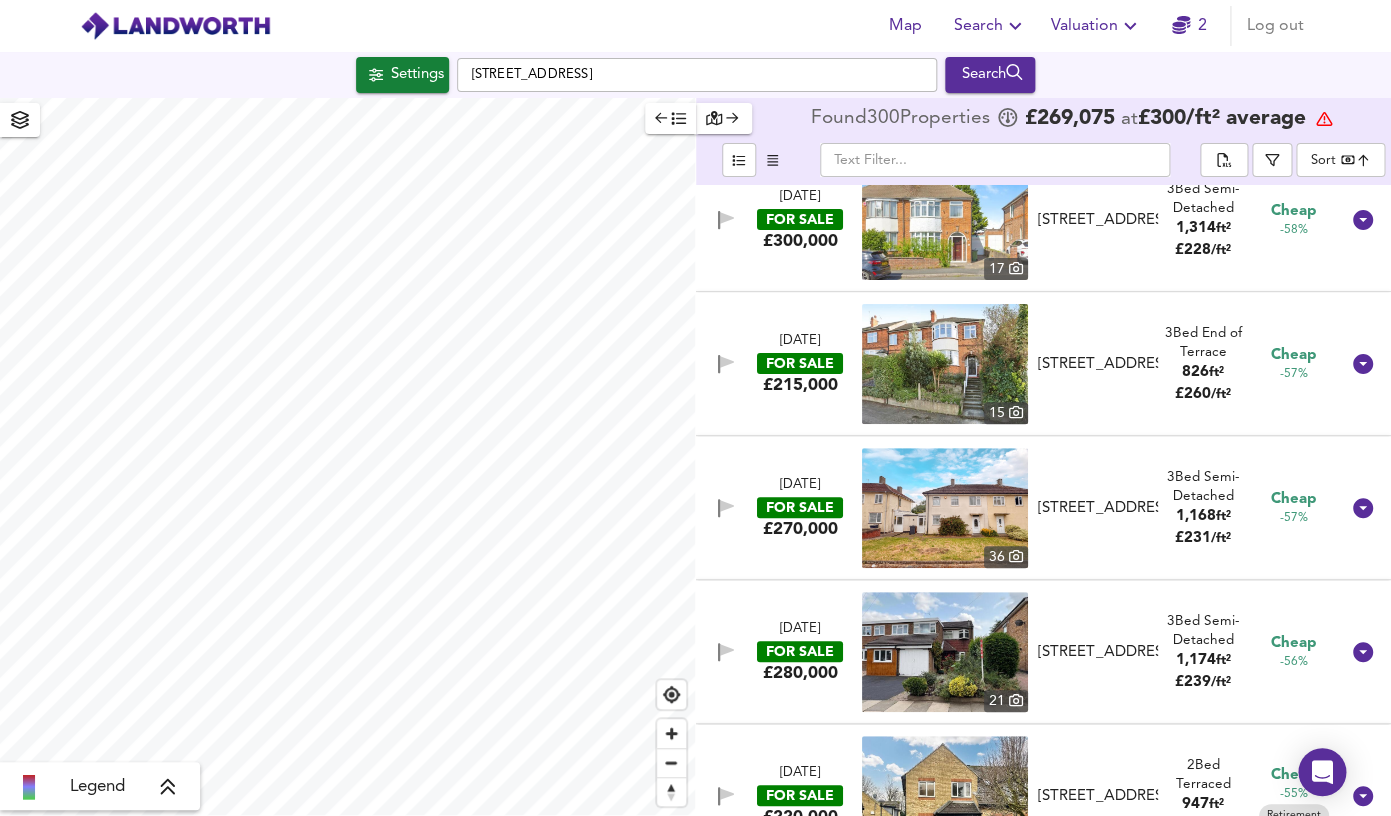 scroll, scrollTop: 2919, scrollLeft: 0, axis: vertical 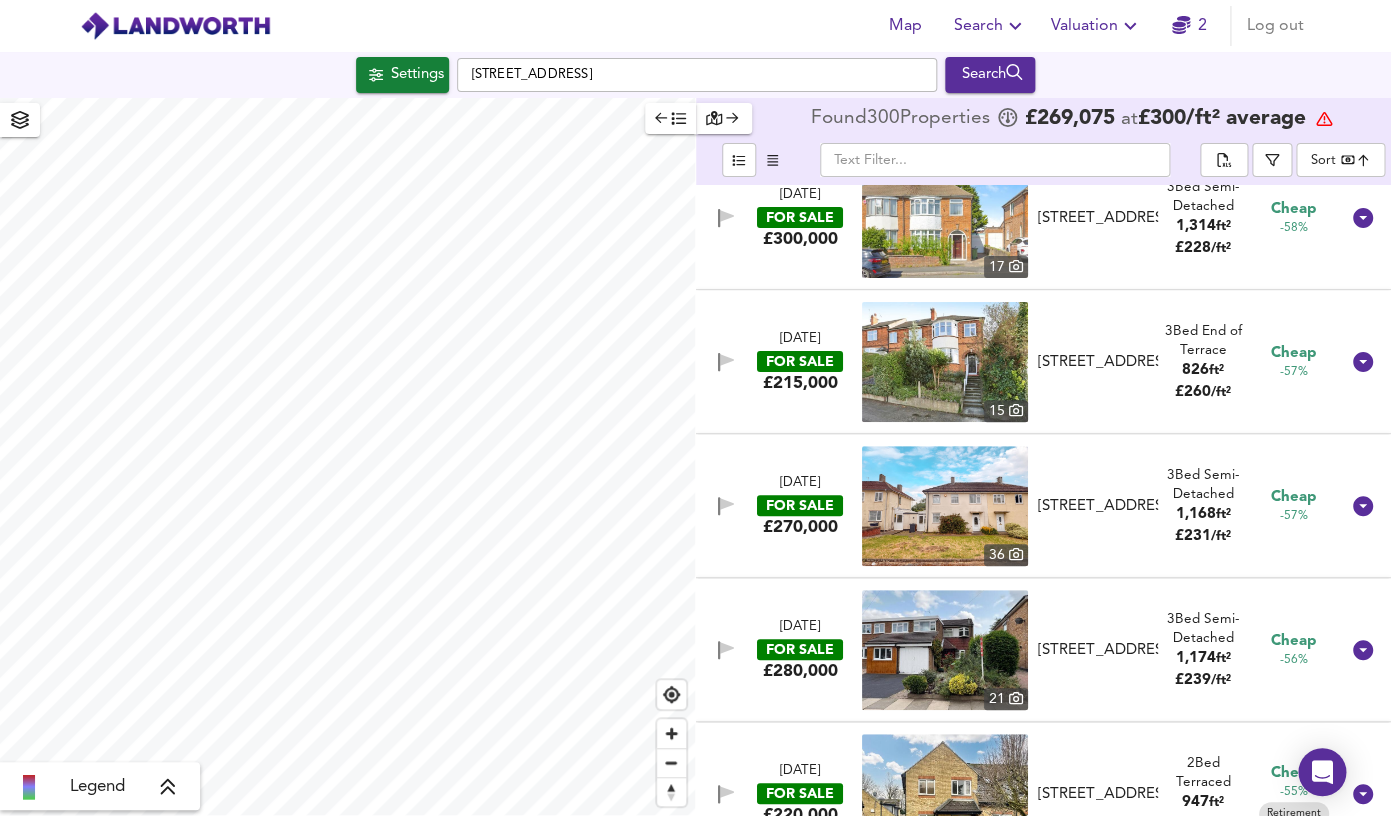 click at bounding box center [945, 650] 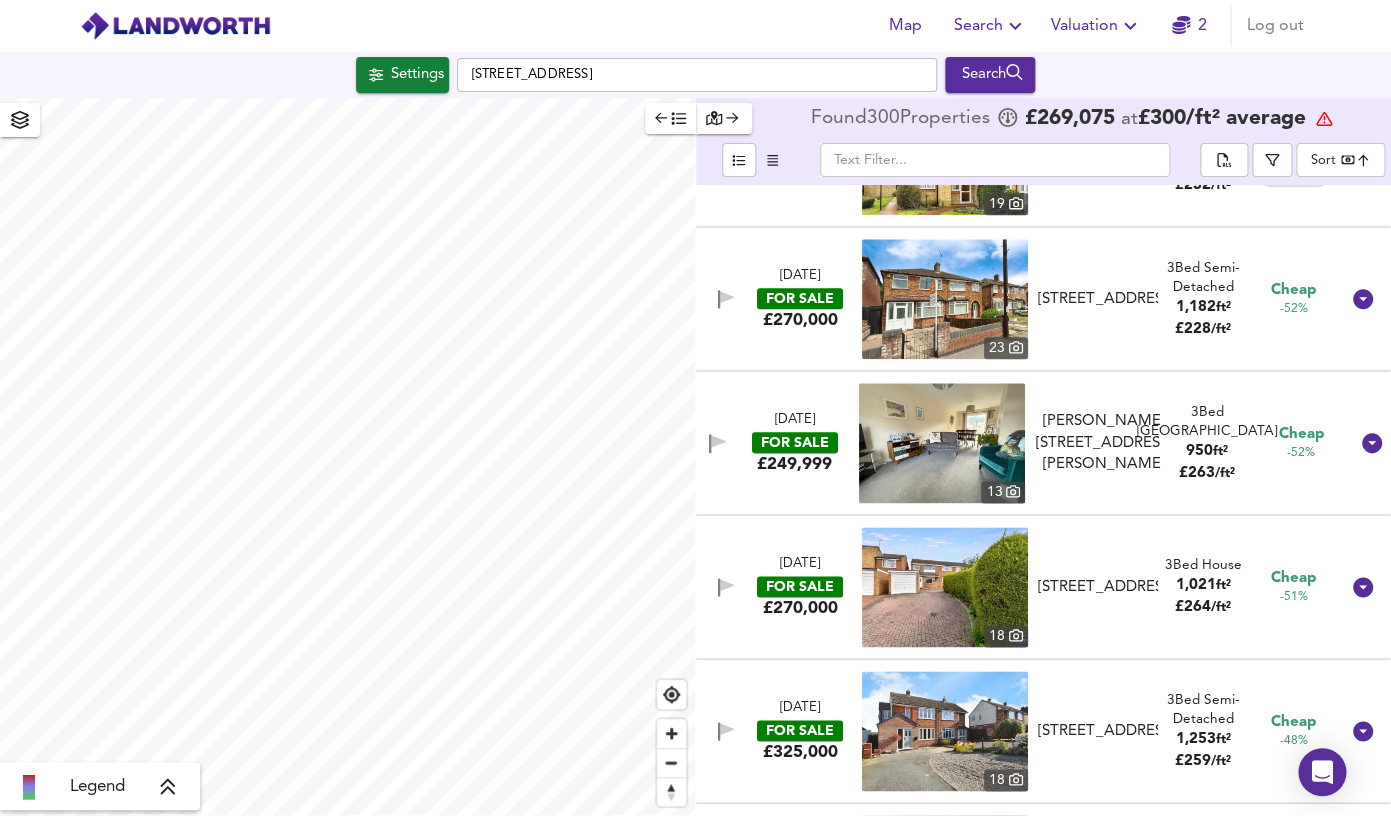 scroll, scrollTop: 3559, scrollLeft: 0, axis: vertical 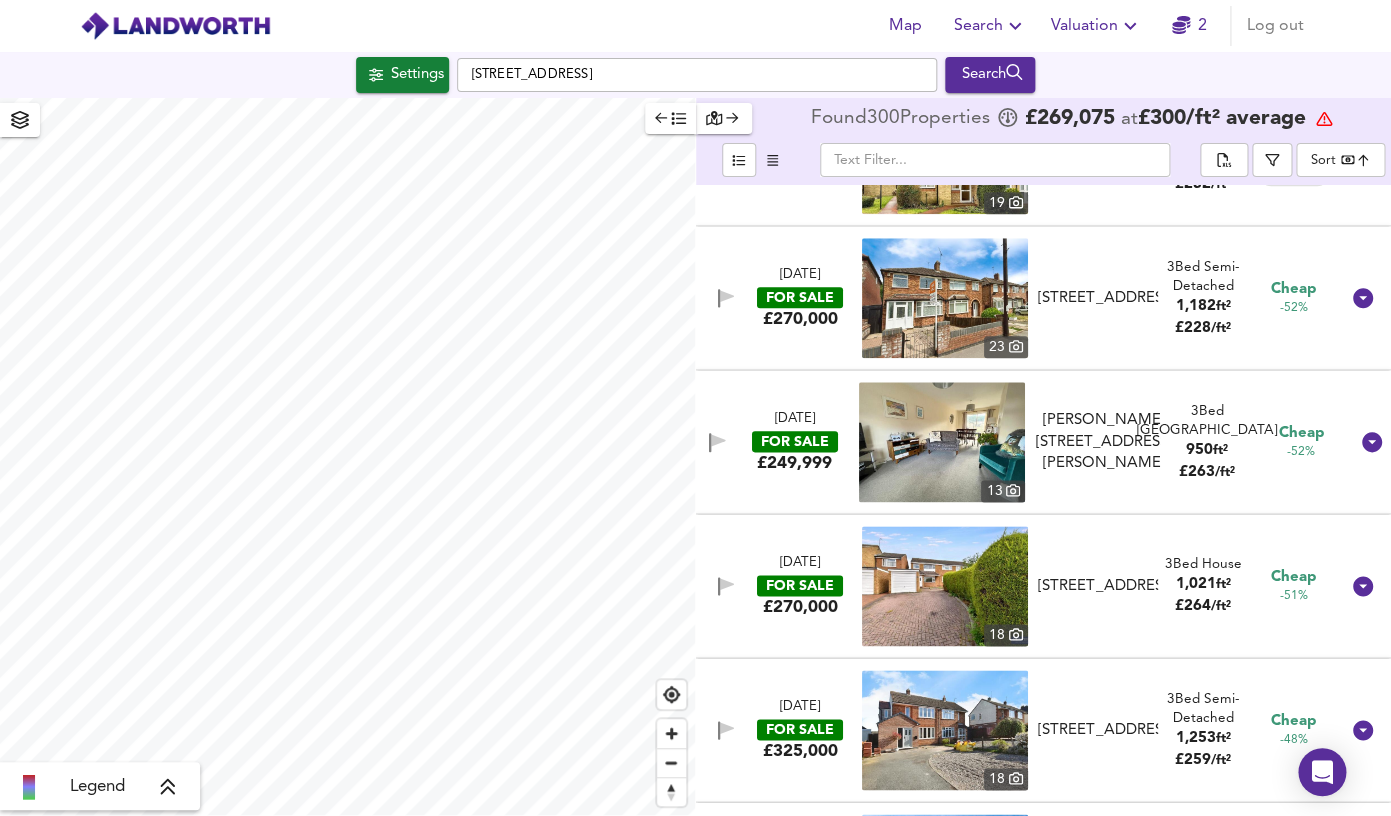 click at bounding box center [945, 586] 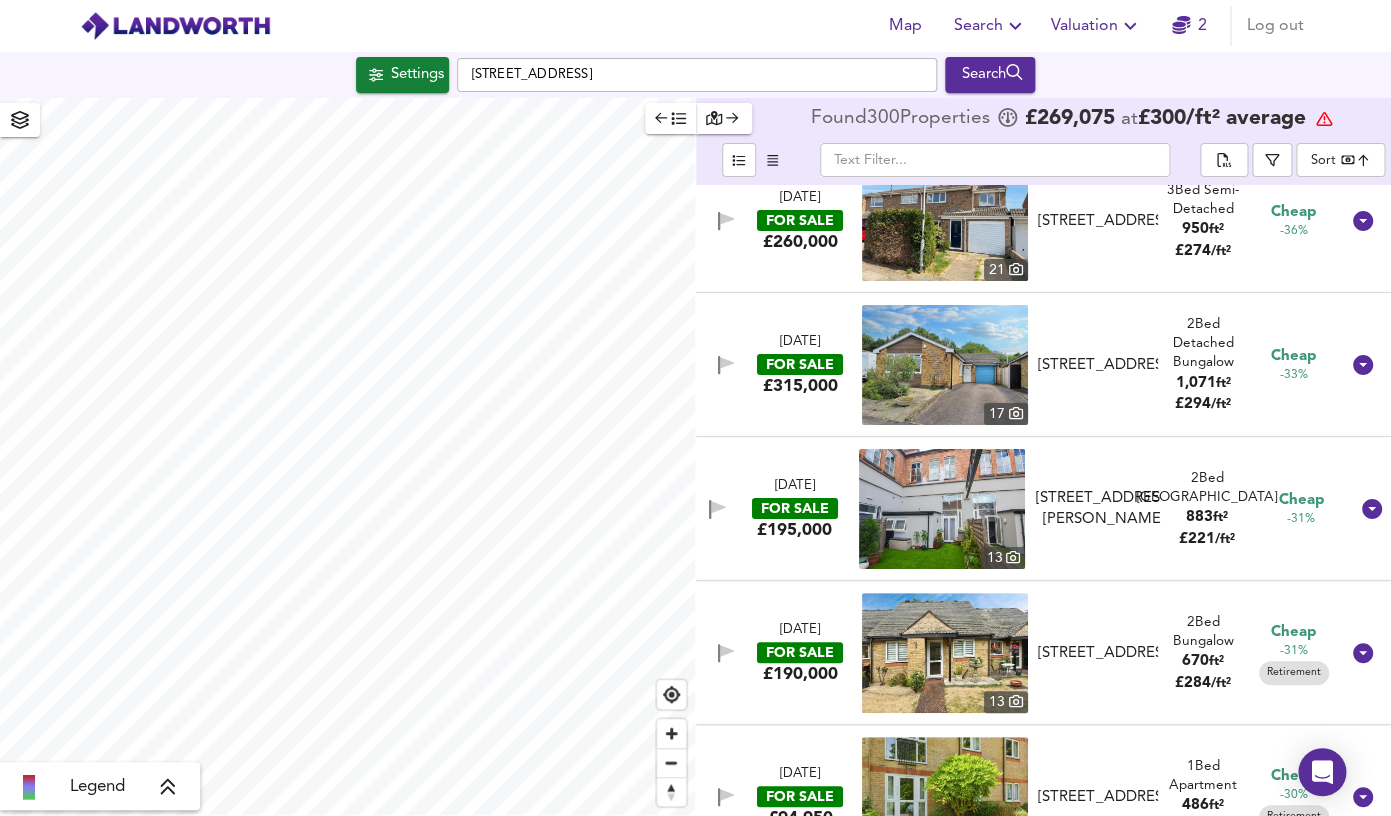 scroll, scrollTop: 5512, scrollLeft: 0, axis: vertical 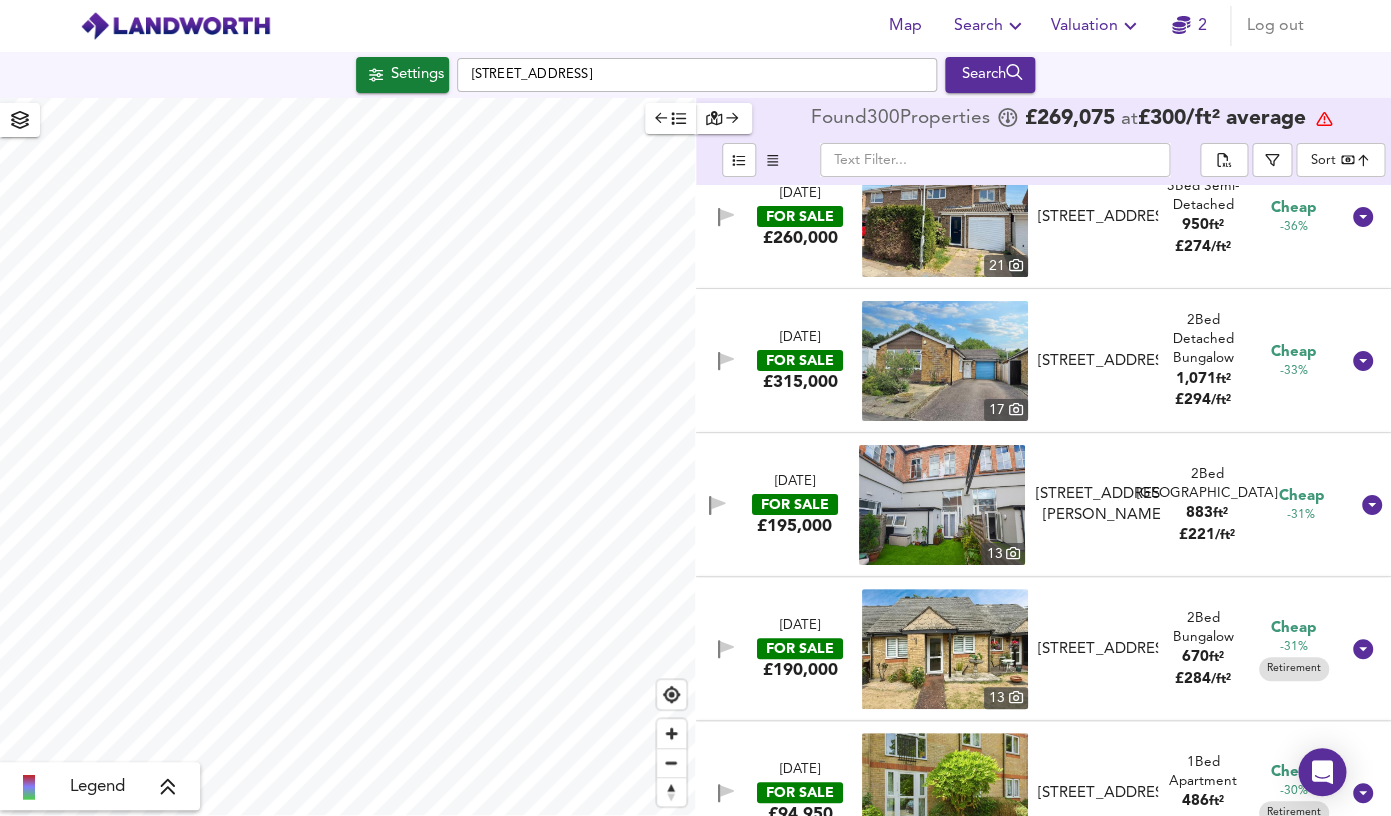 click at bounding box center (942, 505) 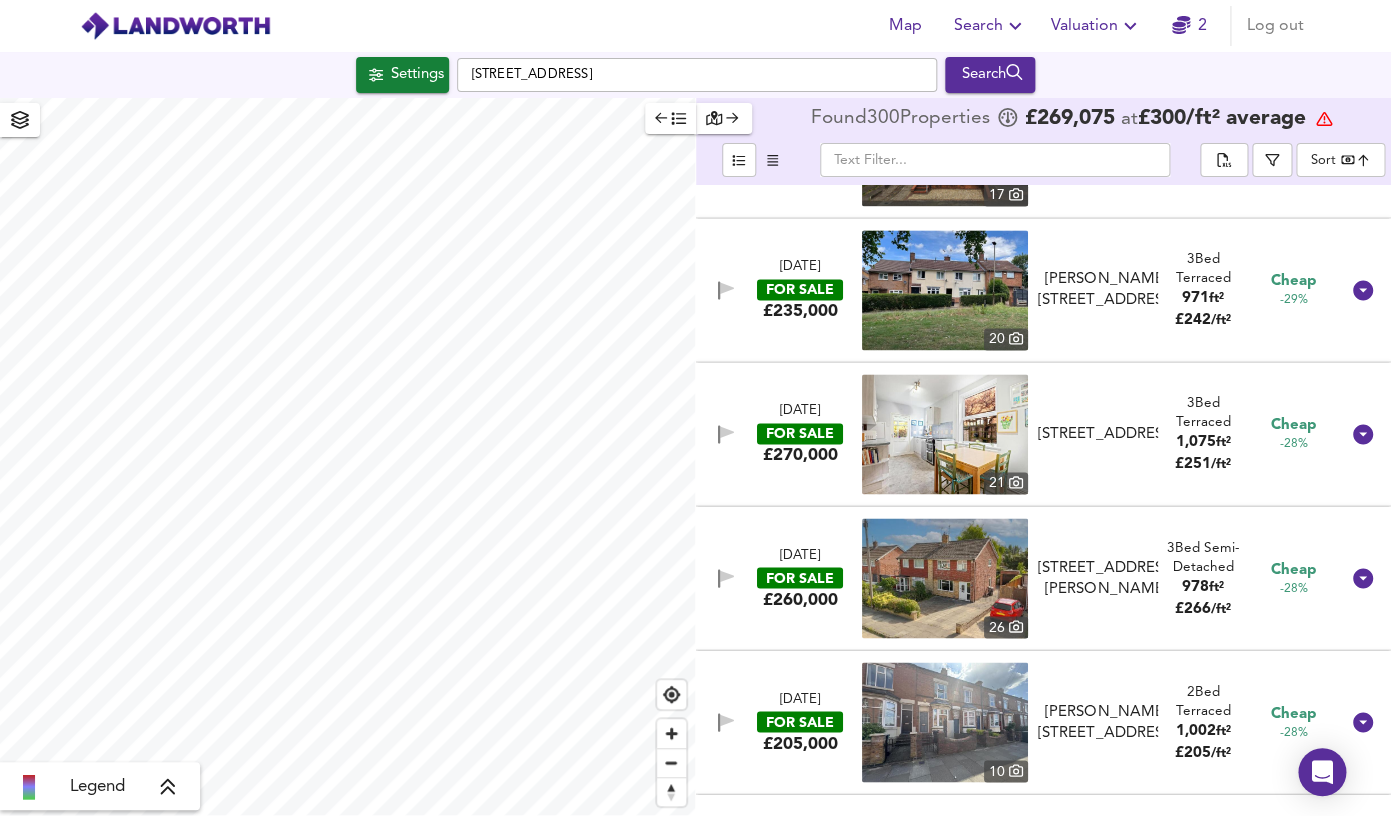 scroll, scrollTop: 6614, scrollLeft: 0, axis: vertical 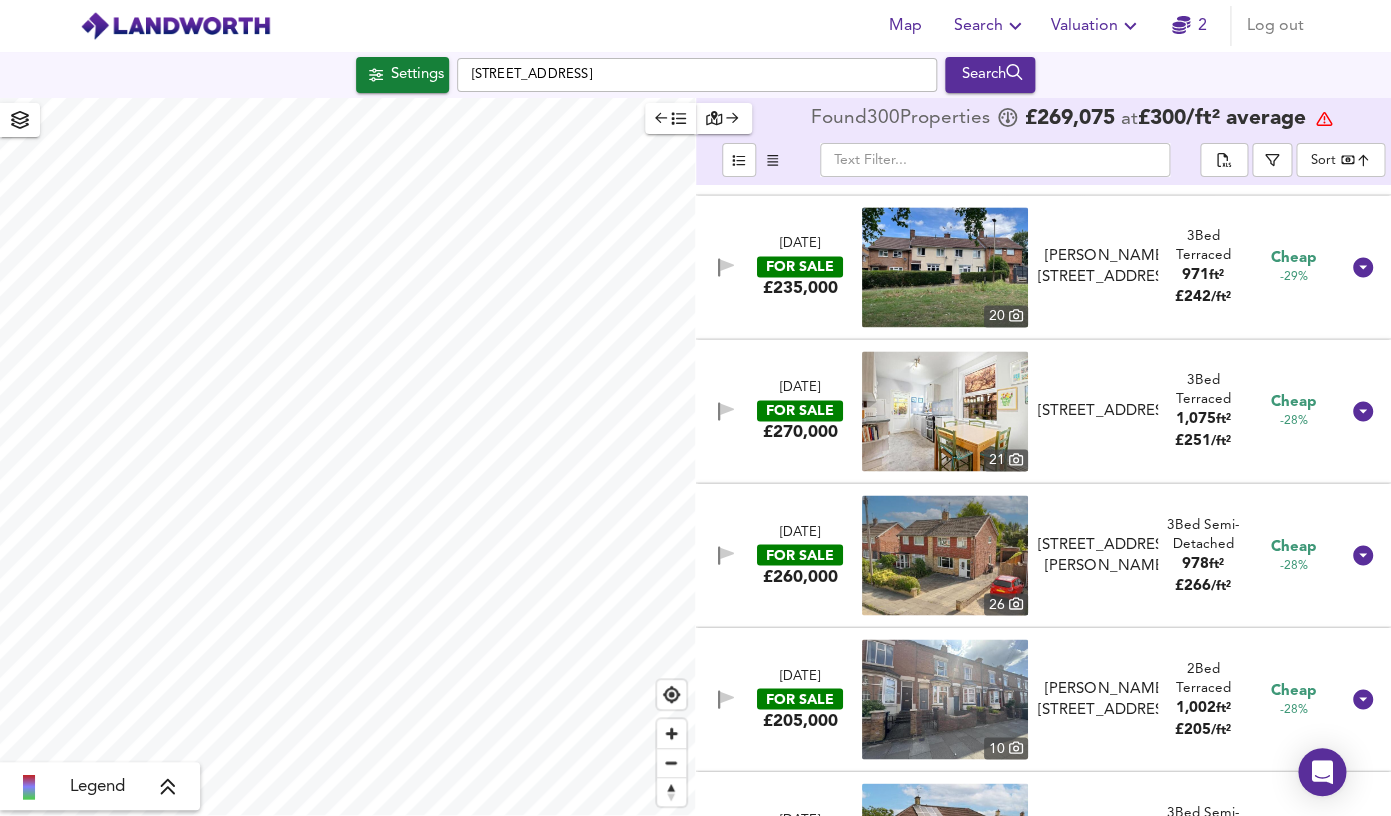 click at bounding box center (945, 411) 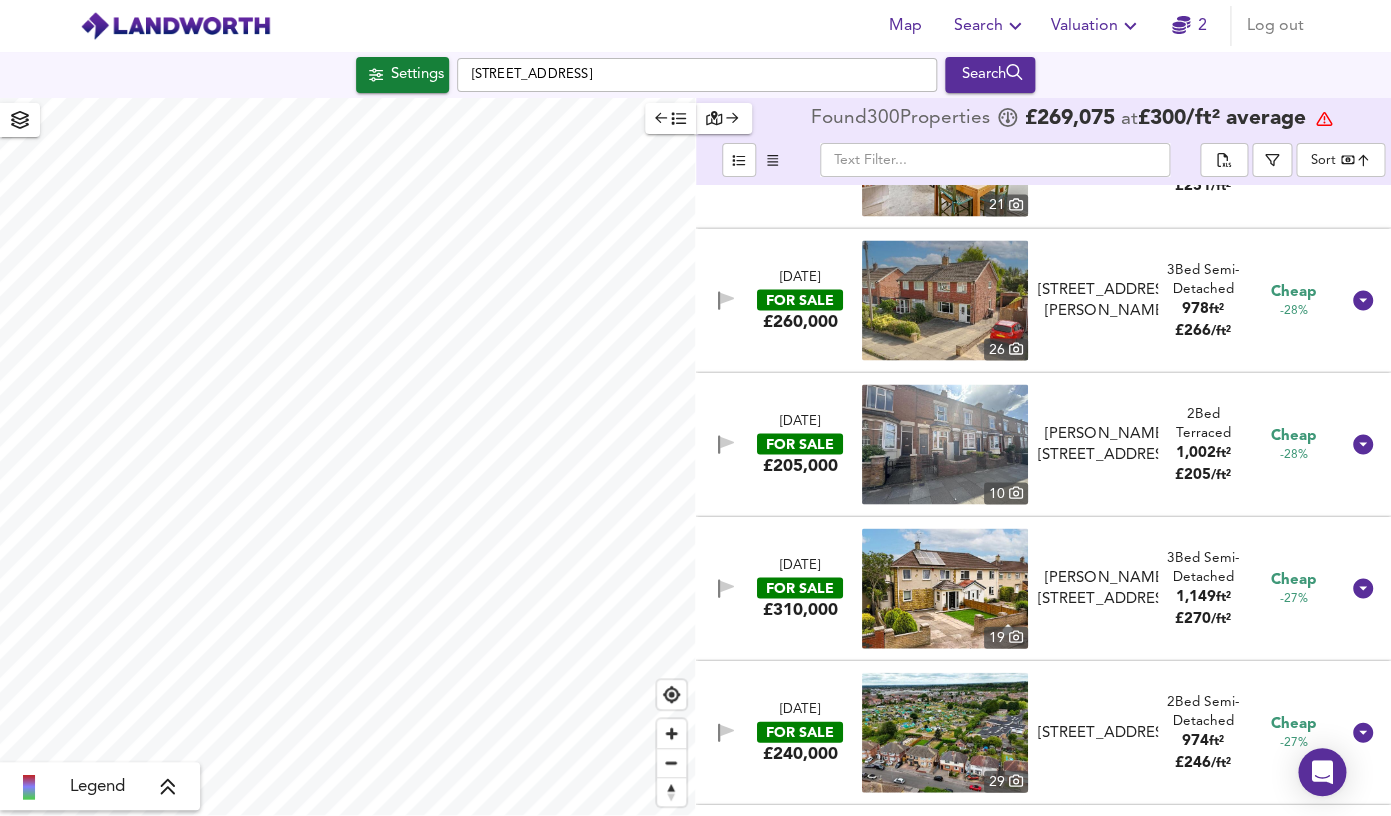 scroll, scrollTop: 6871, scrollLeft: 0, axis: vertical 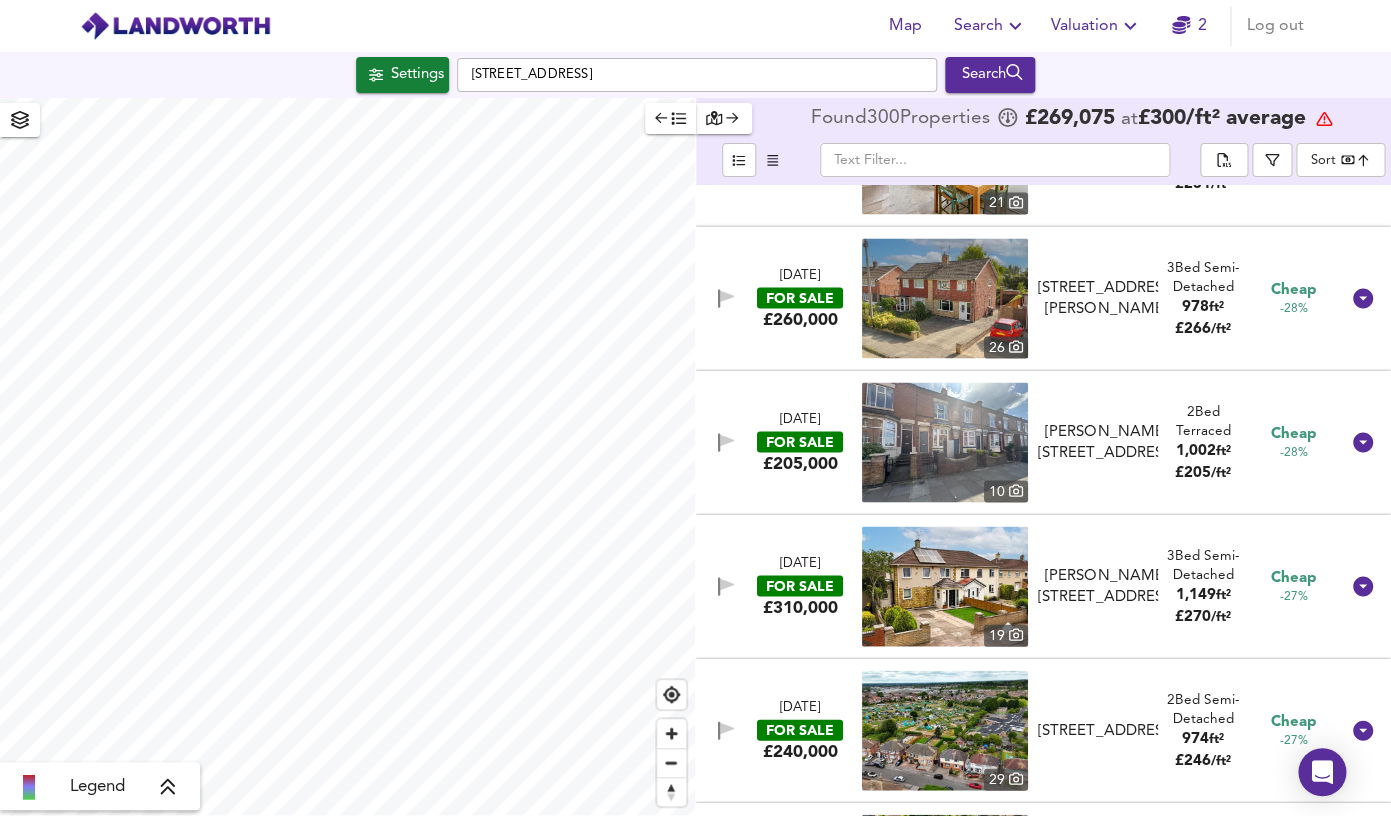 click at bounding box center (945, 442) 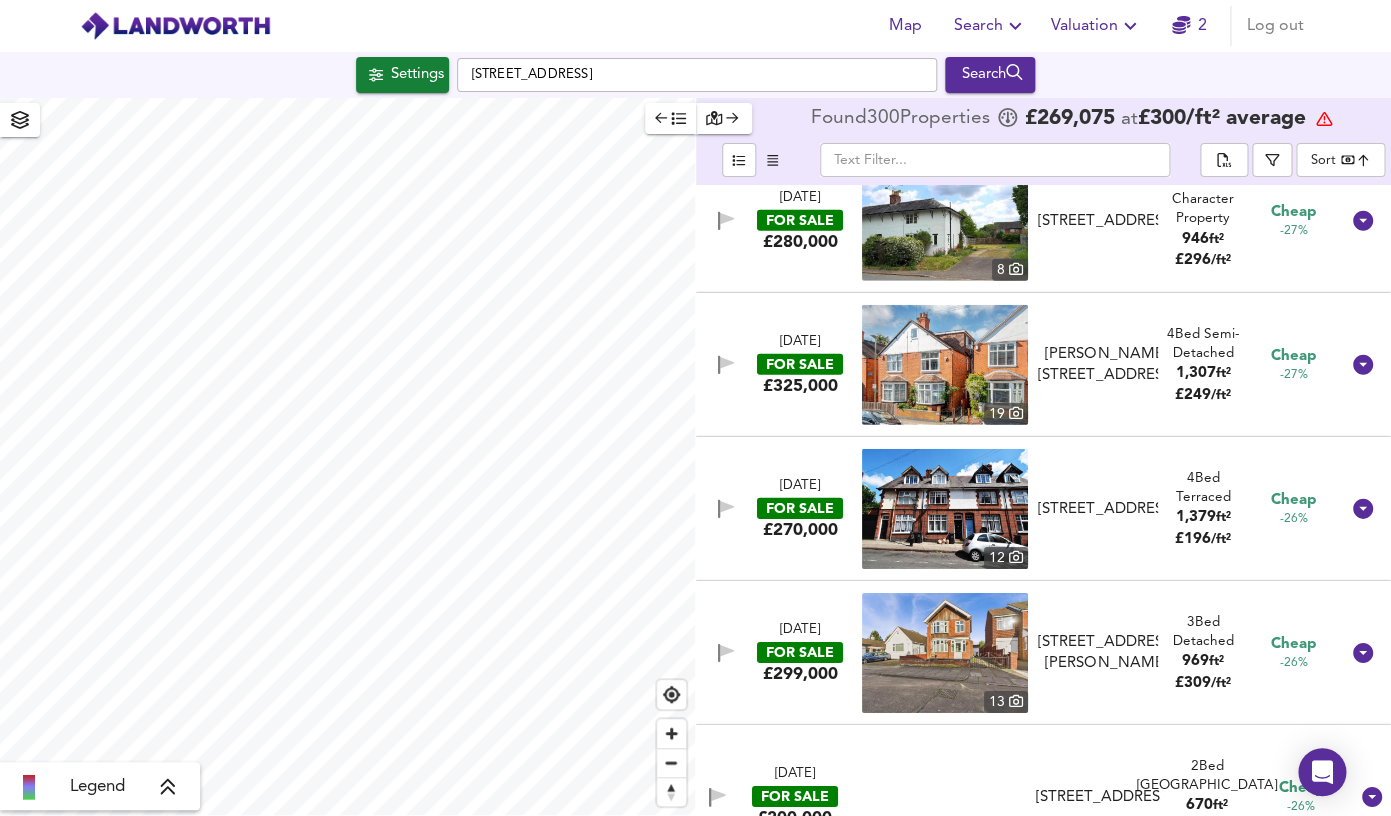scroll, scrollTop: 7683, scrollLeft: 0, axis: vertical 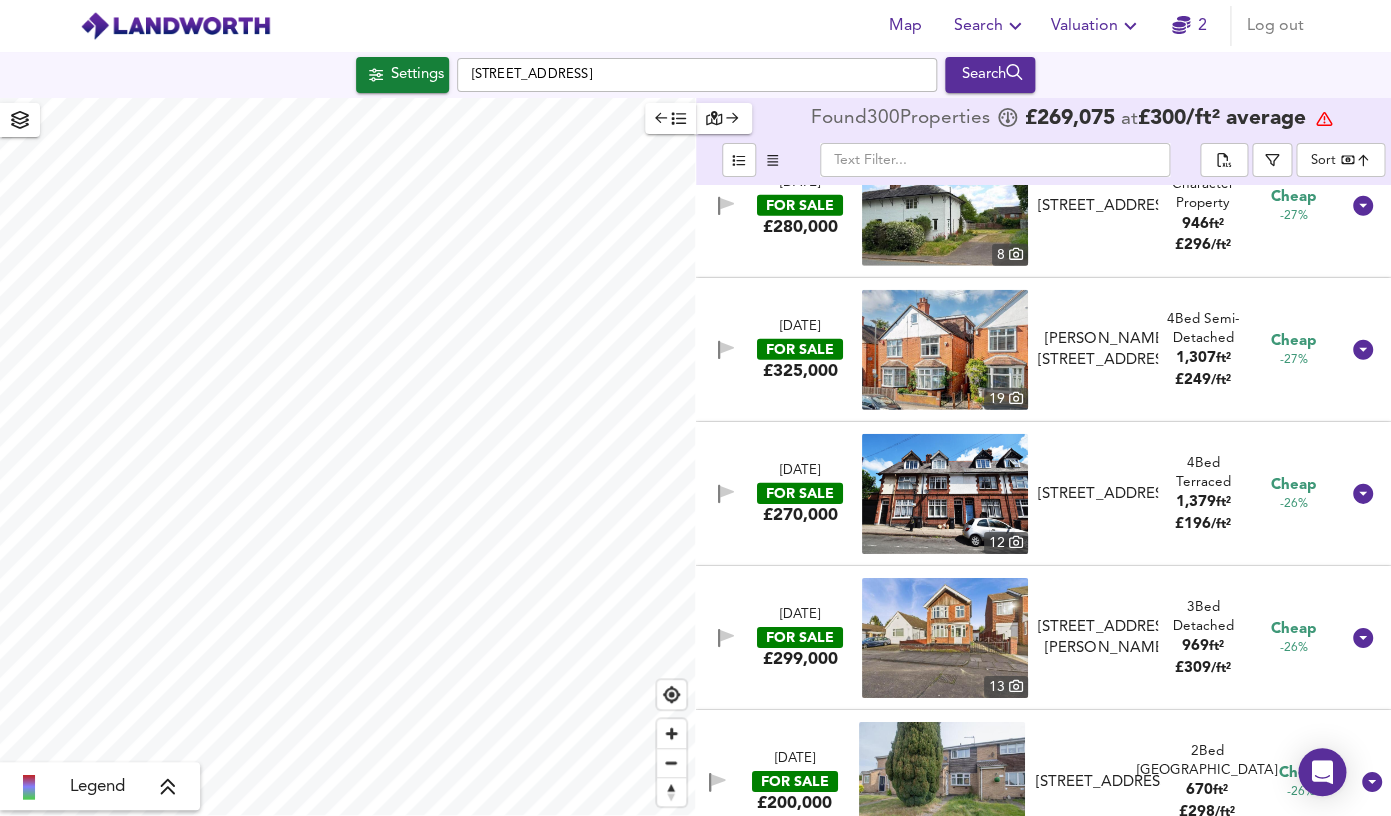 click at bounding box center (945, 494) 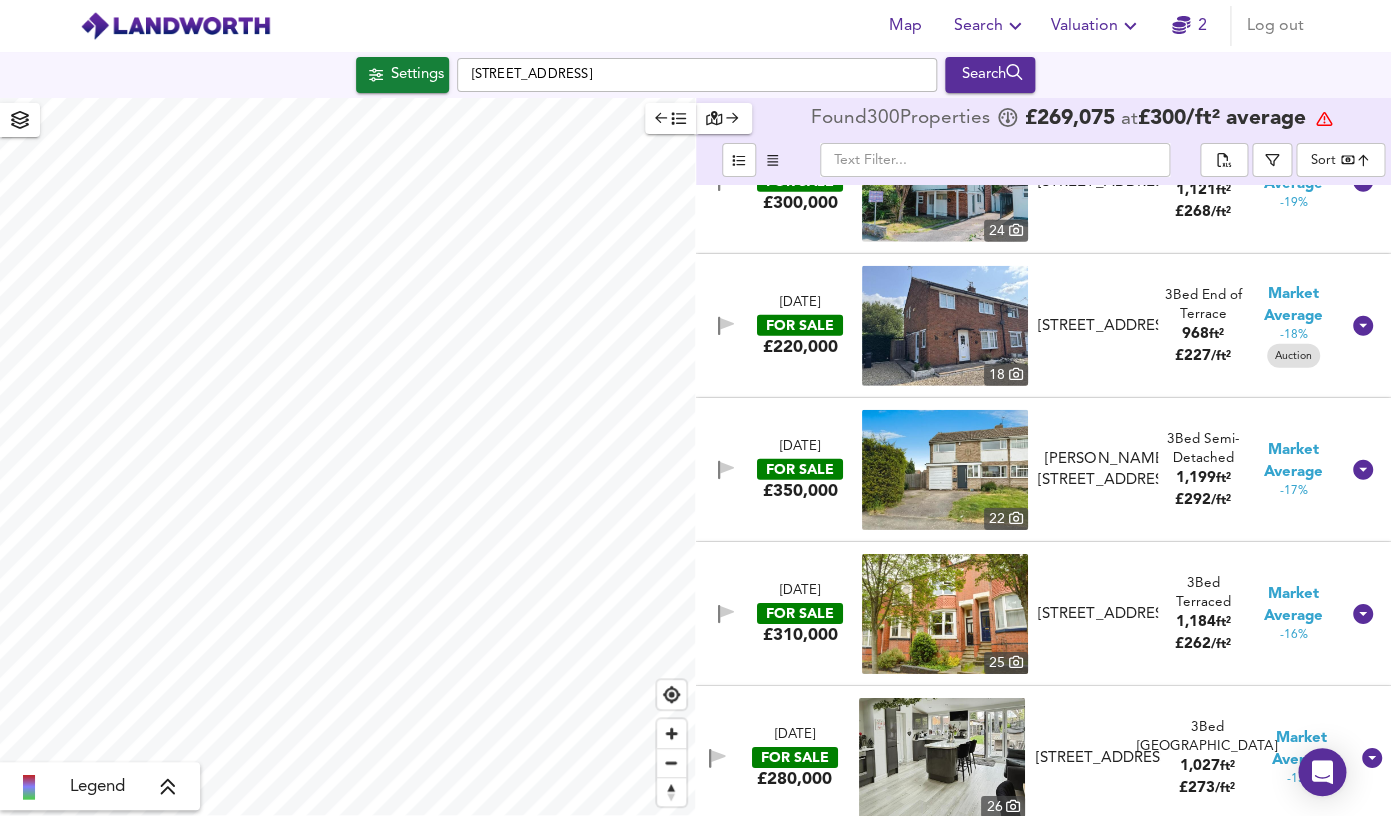 scroll, scrollTop: 10448, scrollLeft: 0, axis: vertical 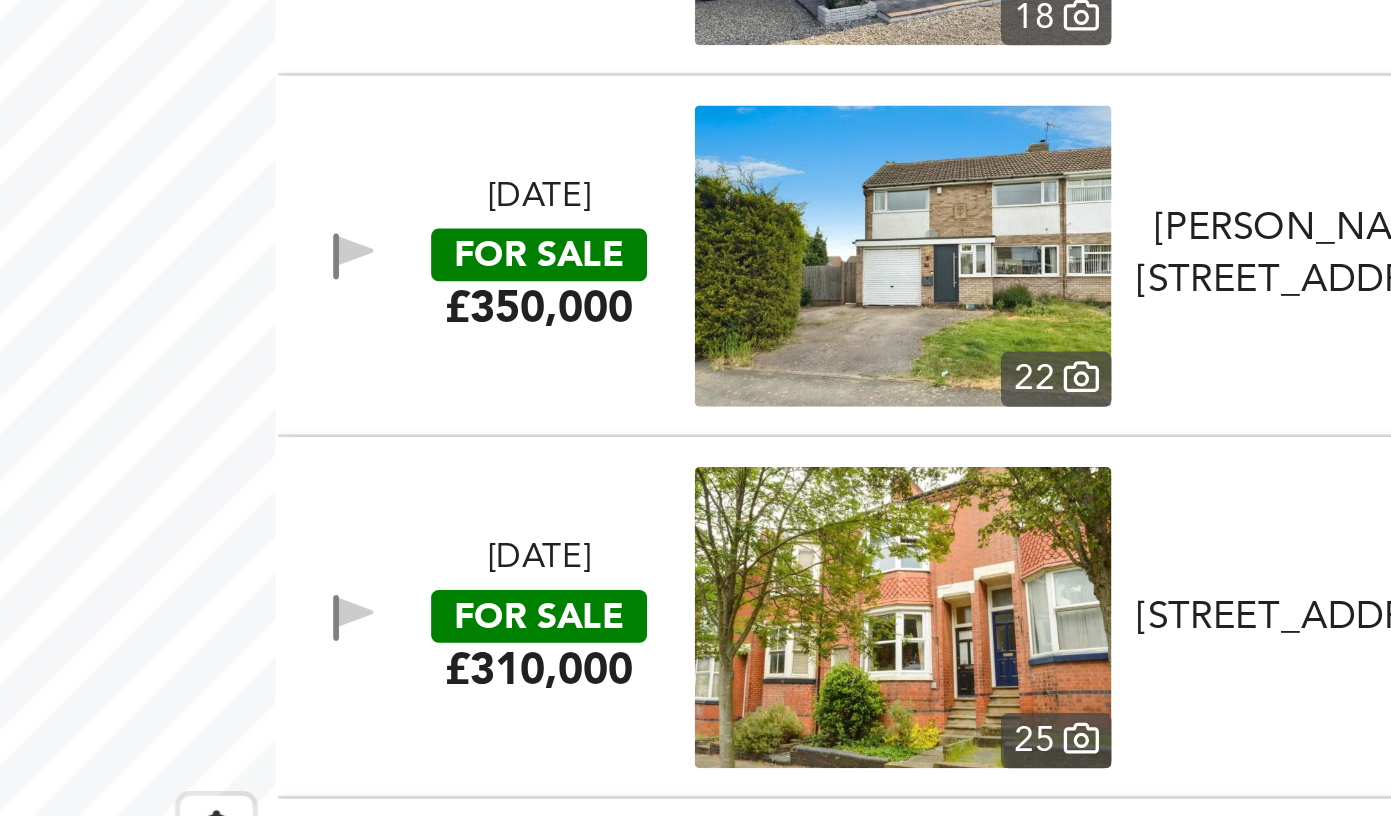 click at bounding box center (945, 609) 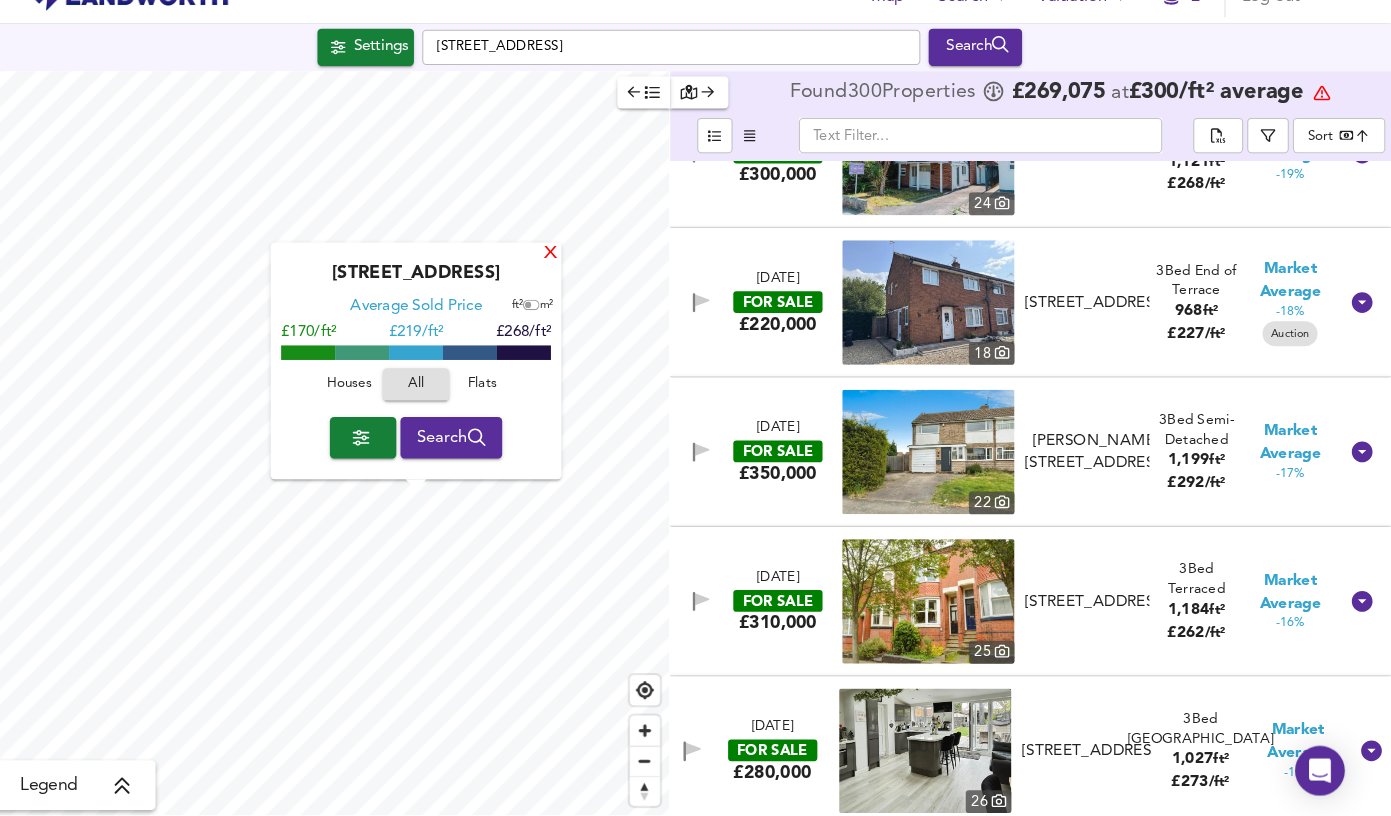 click on "X" at bounding box center (580, 274) 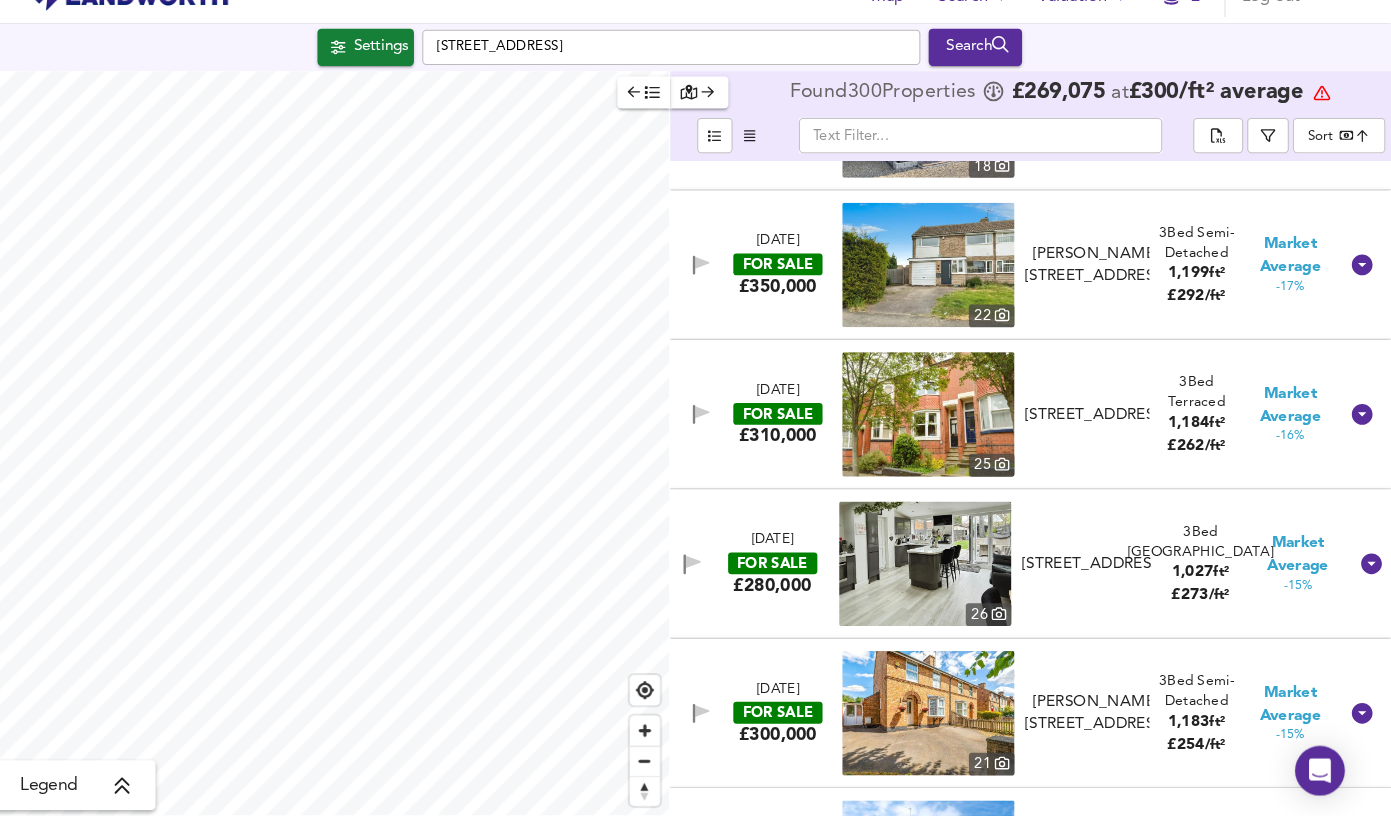 scroll, scrollTop: 10630, scrollLeft: 0, axis: vertical 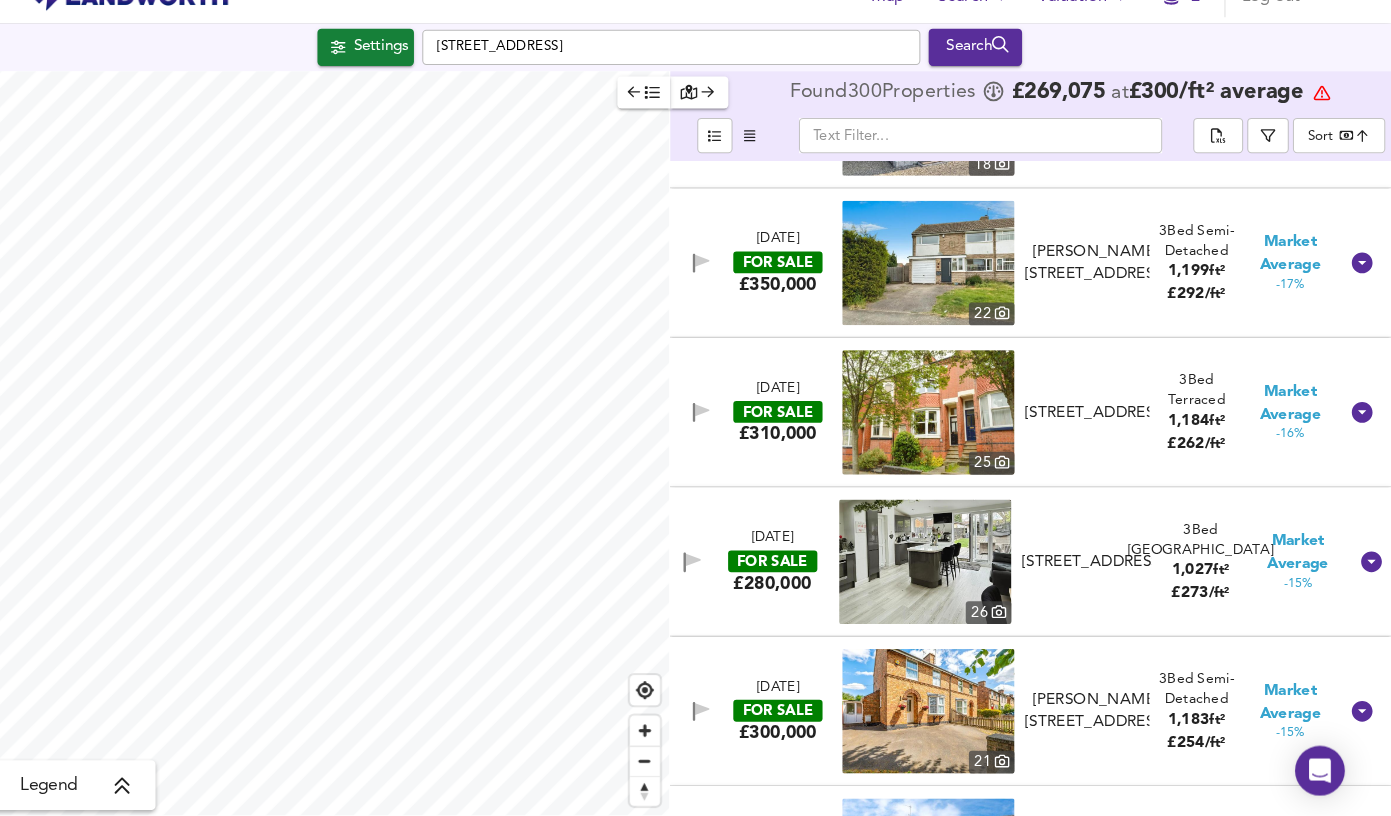 click at bounding box center [942, 571] 